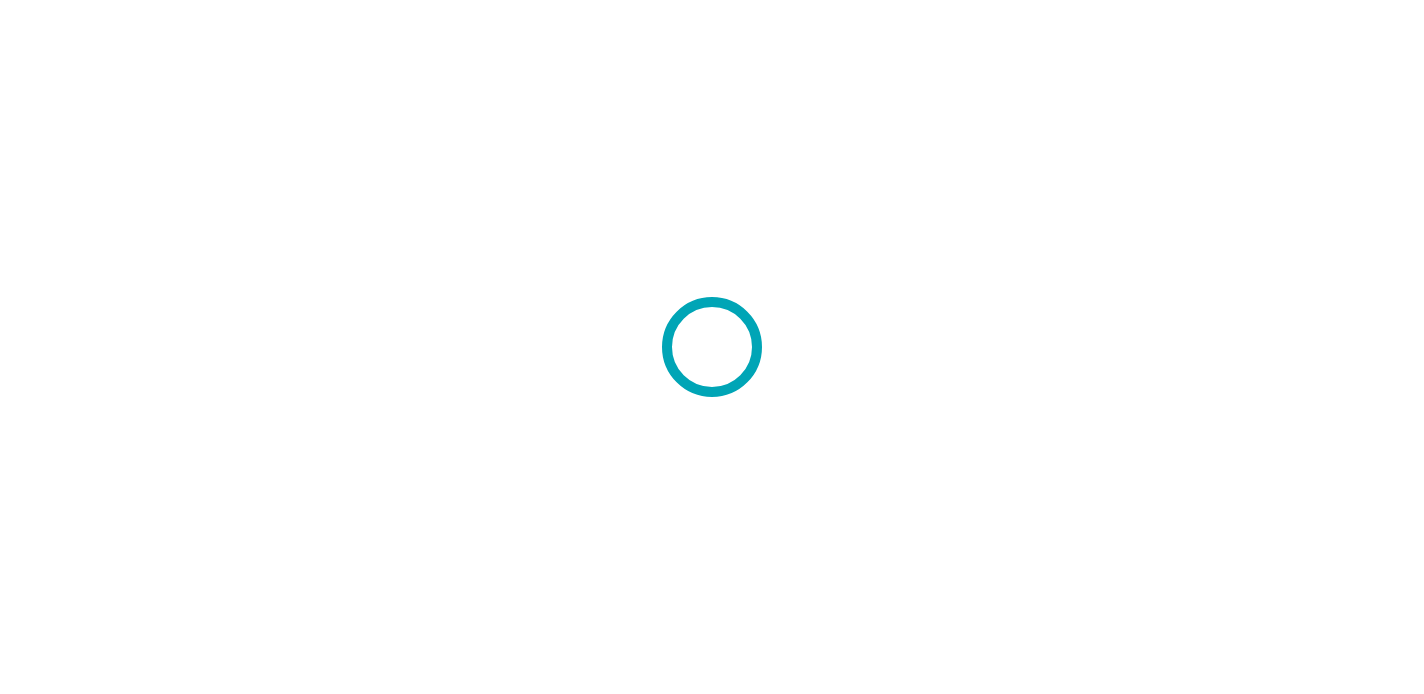 scroll, scrollTop: 0, scrollLeft: 0, axis: both 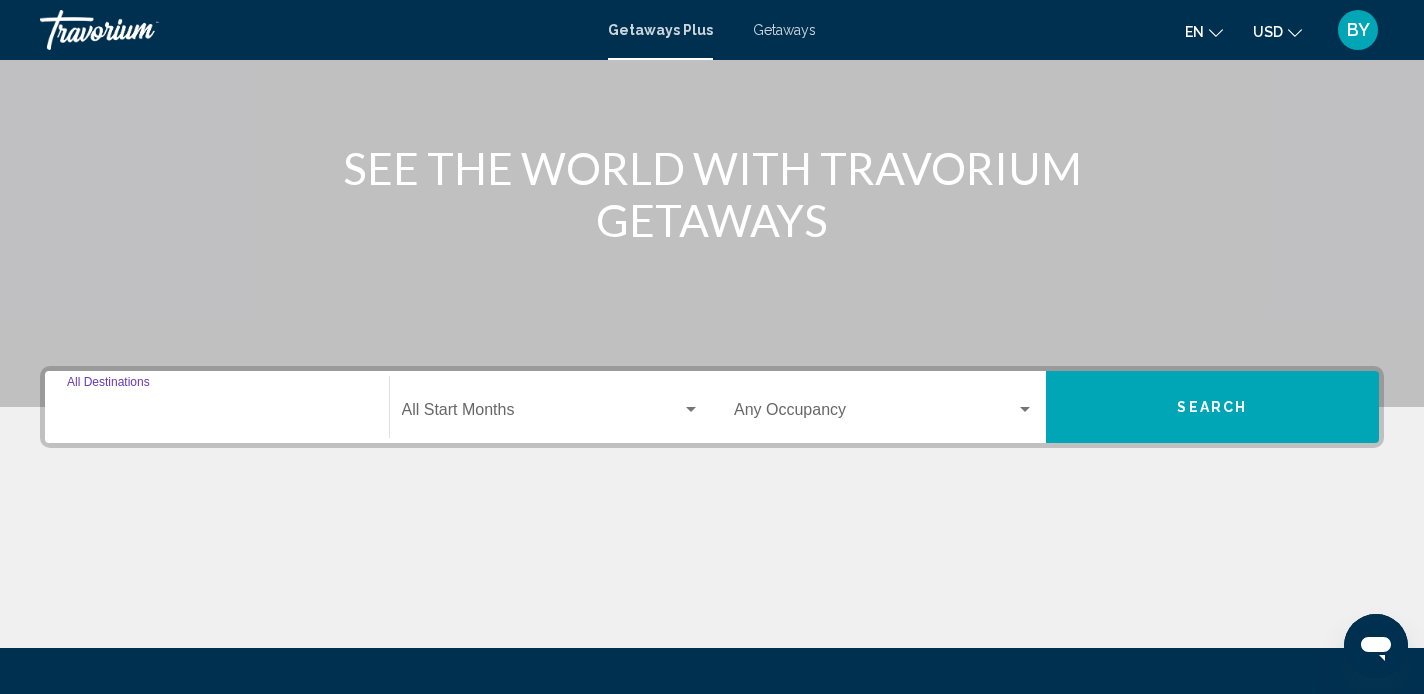 click on "Destination All Destinations" at bounding box center [217, 414] 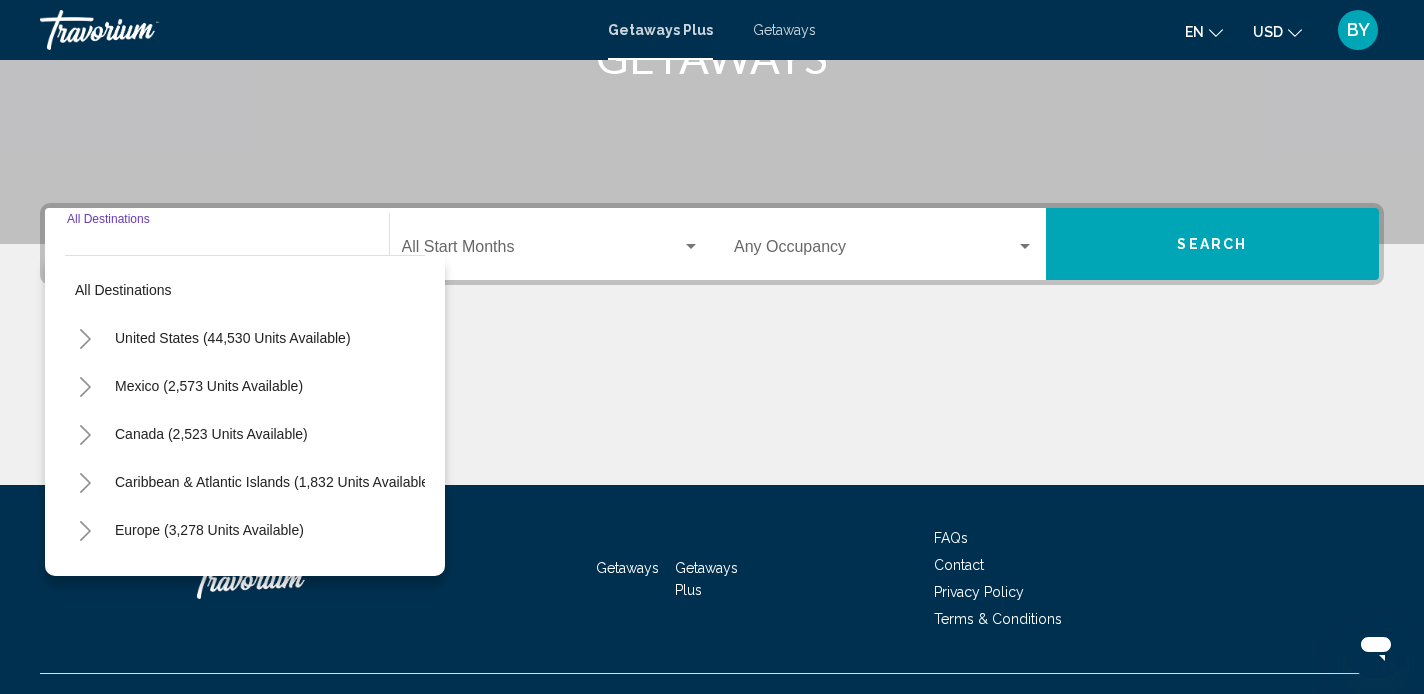scroll, scrollTop: 392, scrollLeft: 0, axis: vertical 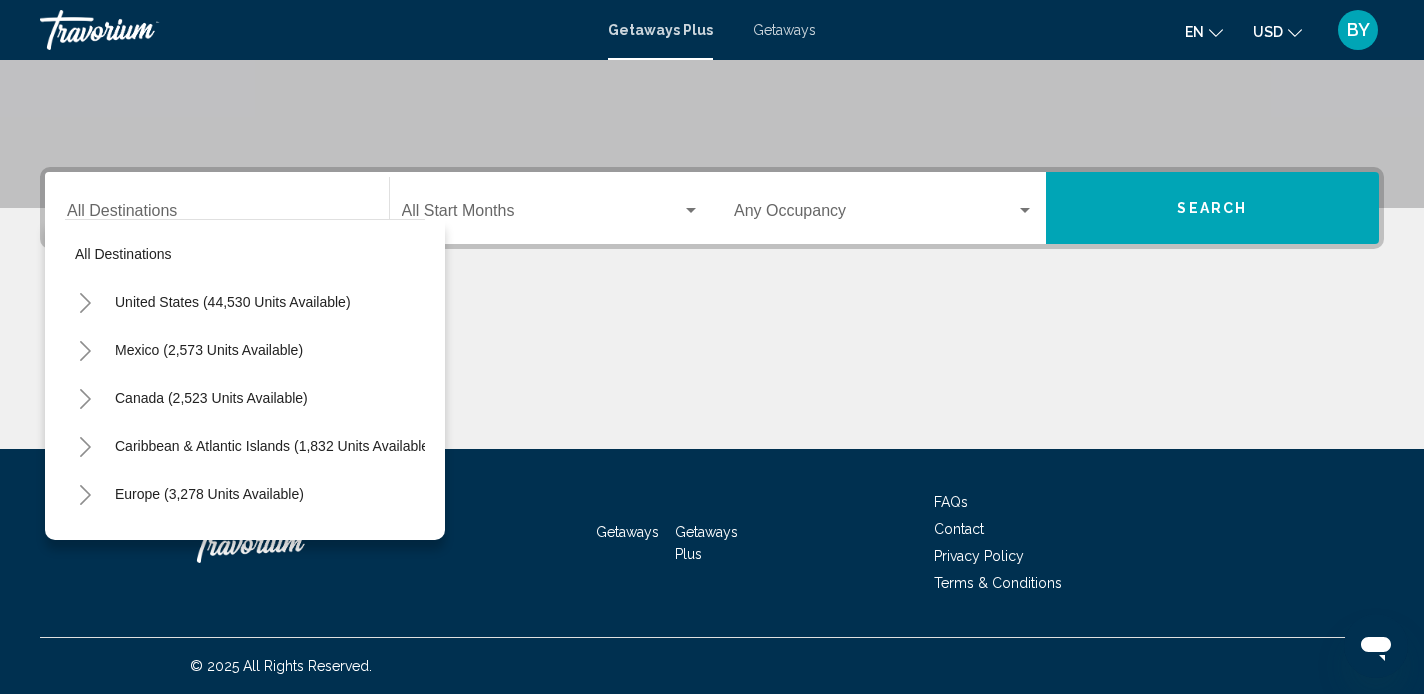 click at bounding box center [712, 374] 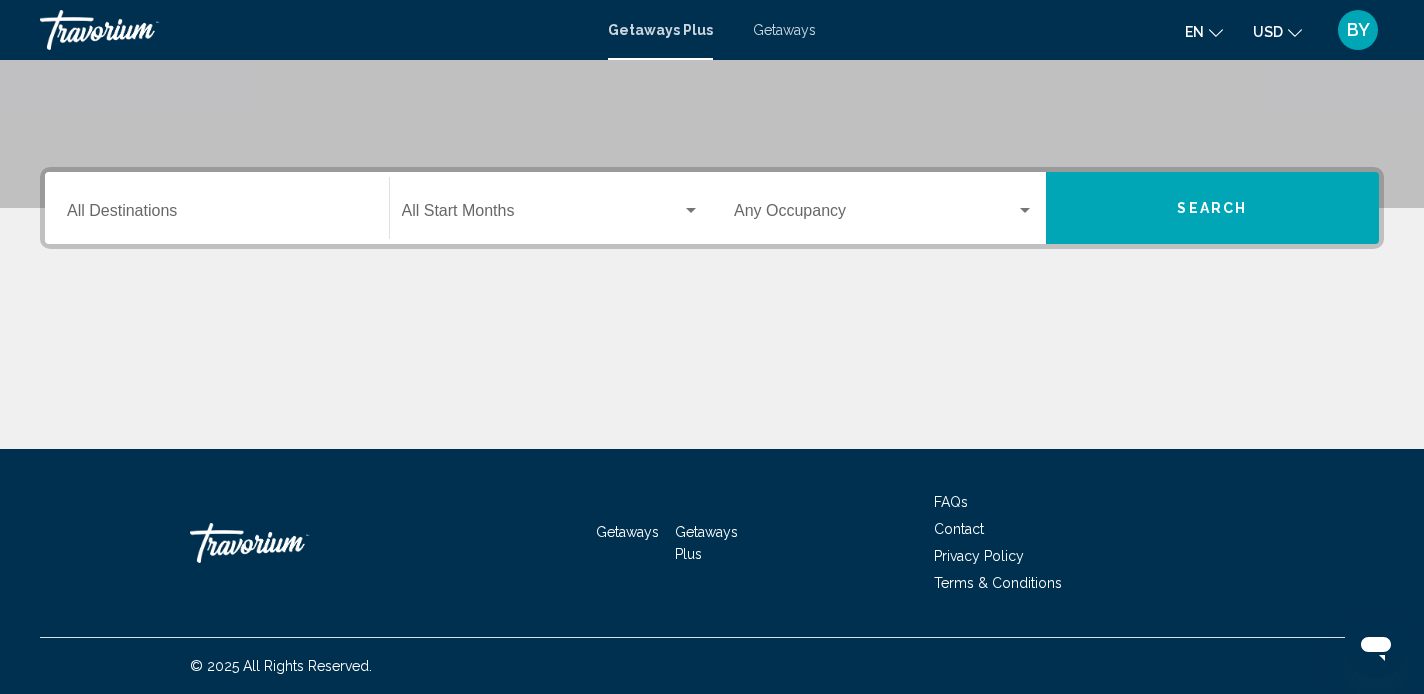 click at bounding box center (712, 374) 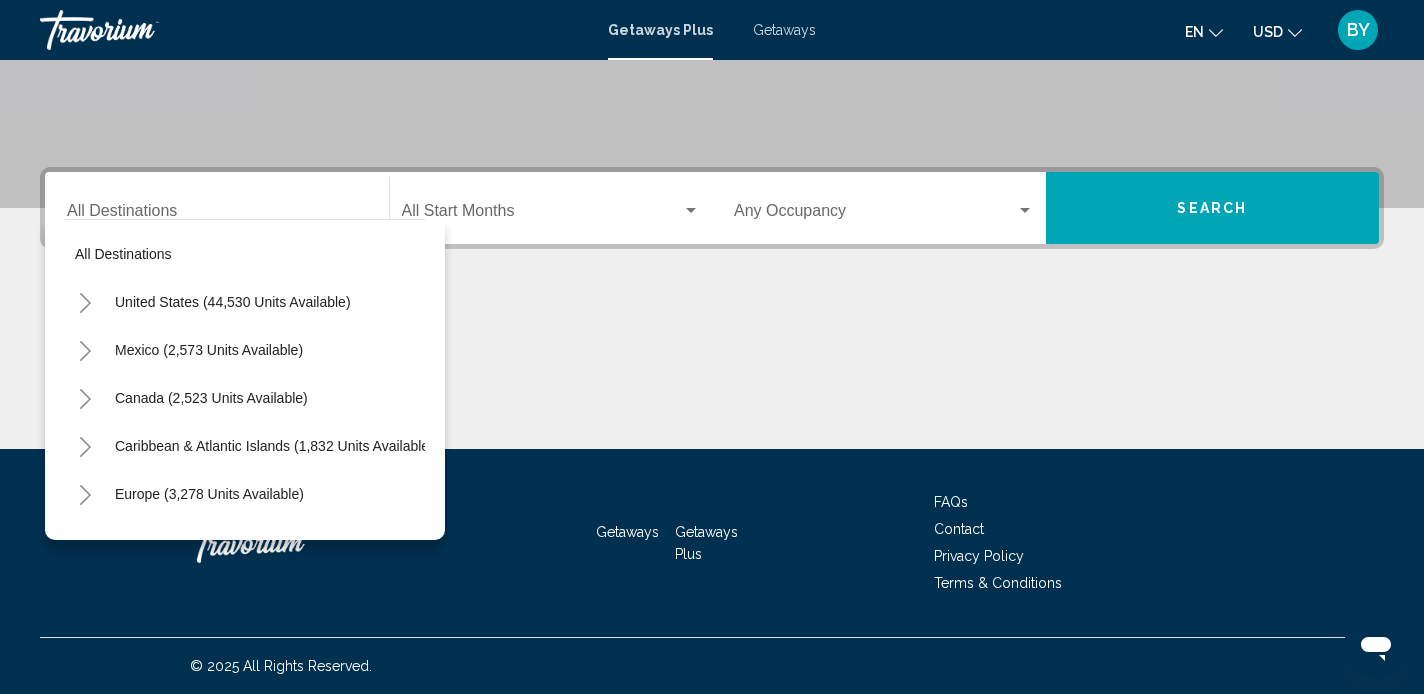 click at bounding box center [712, 374] 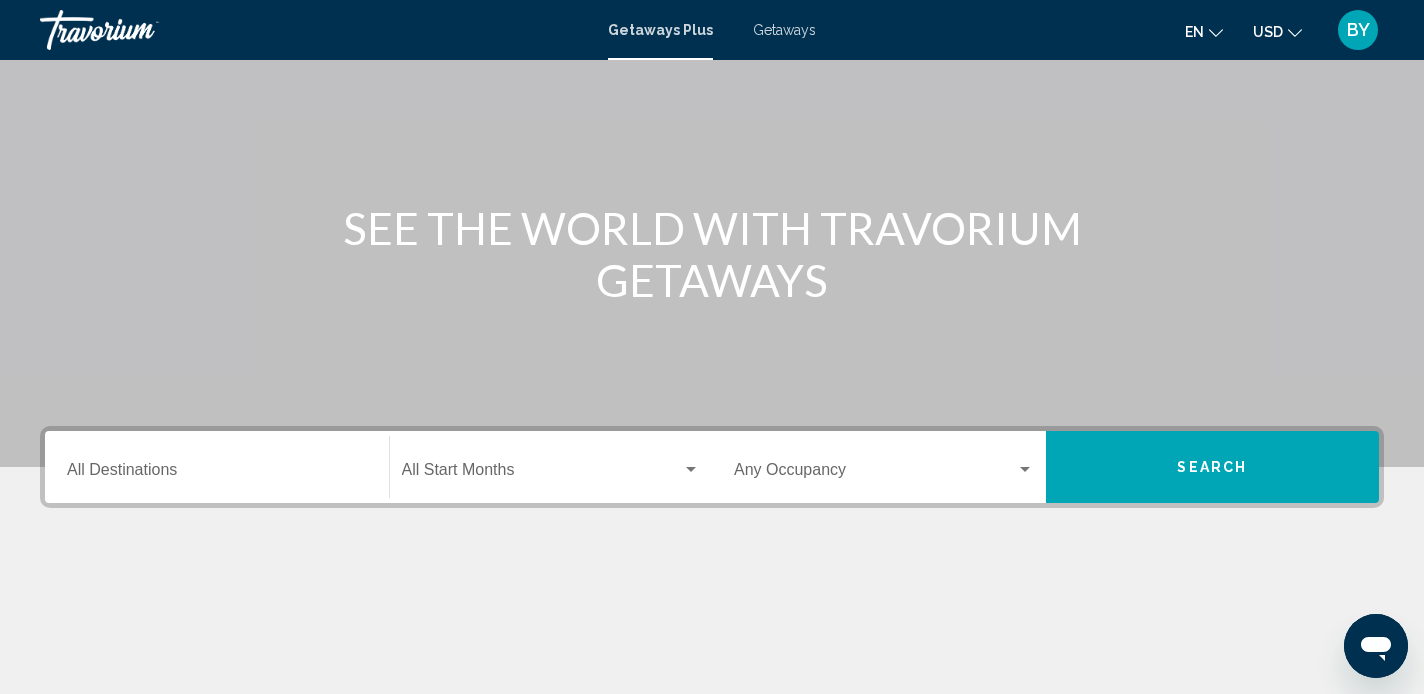 scroll, scrollTop: 116, scrollLeft: 0, axis: vertical 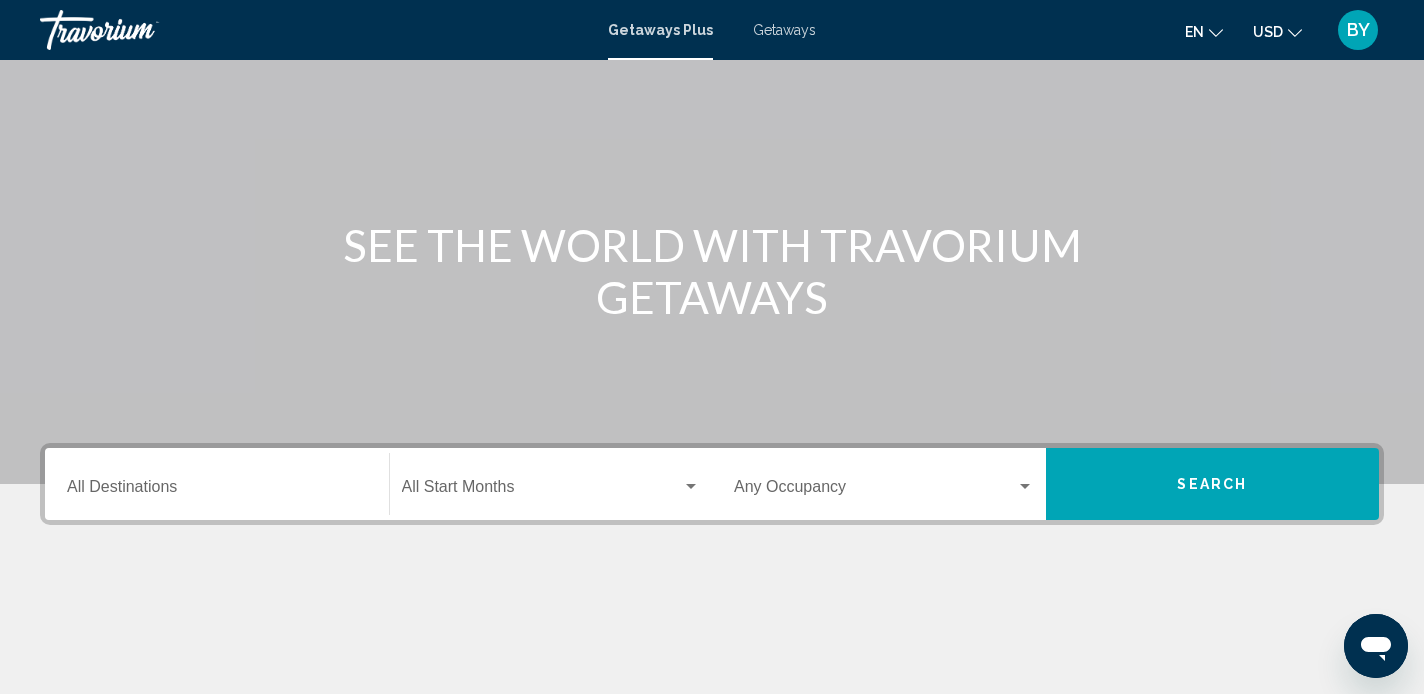 click on "Destination All Destinations" at bounding box center [217, 484] 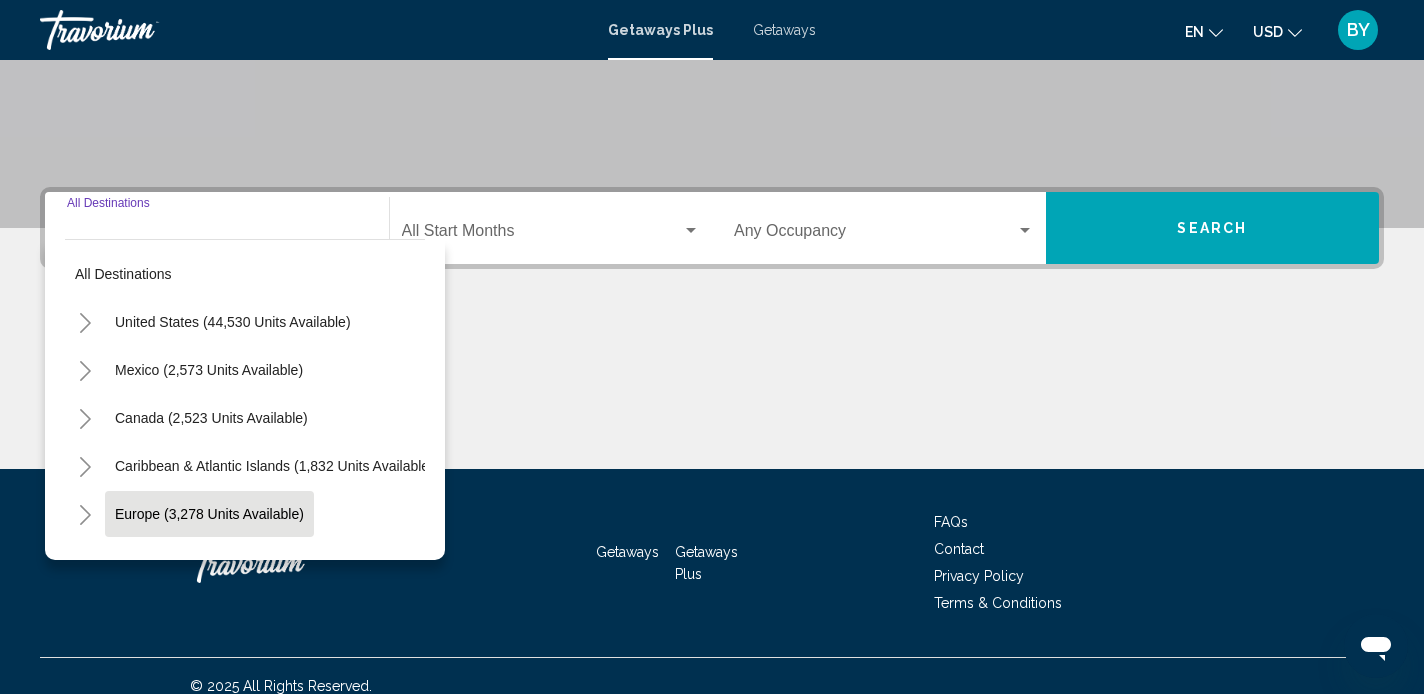 scroll, scrollTop: 392, scrollLeft: 0, axis: vertical 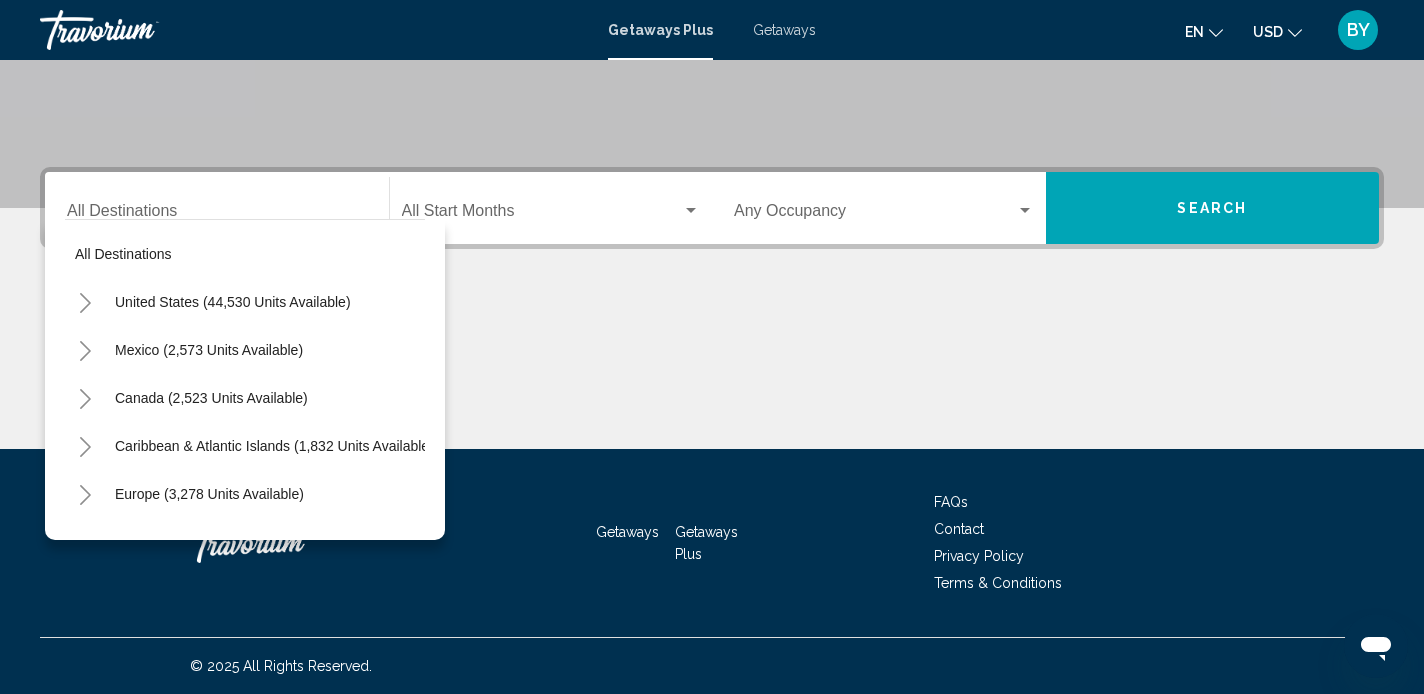 click at bounding box center [712, 374] 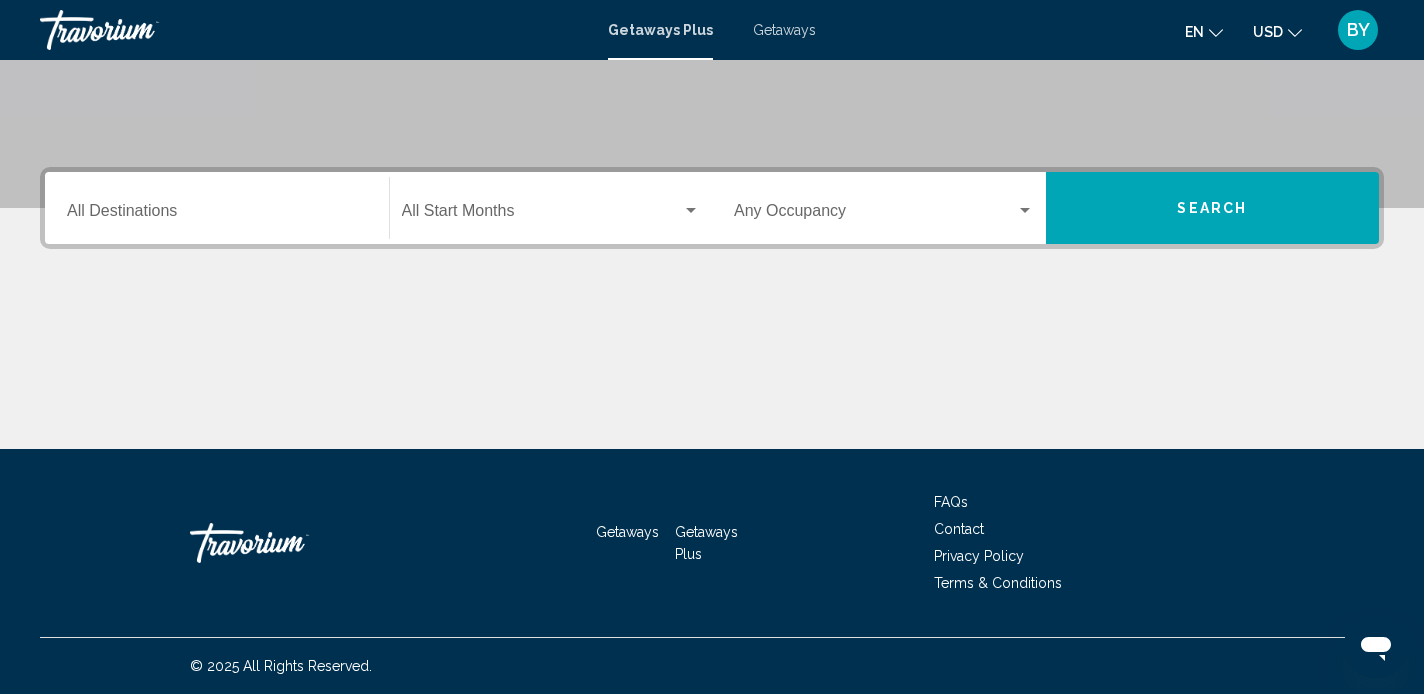 click on "Destination All Destinations" at bounding box center [217, 215] 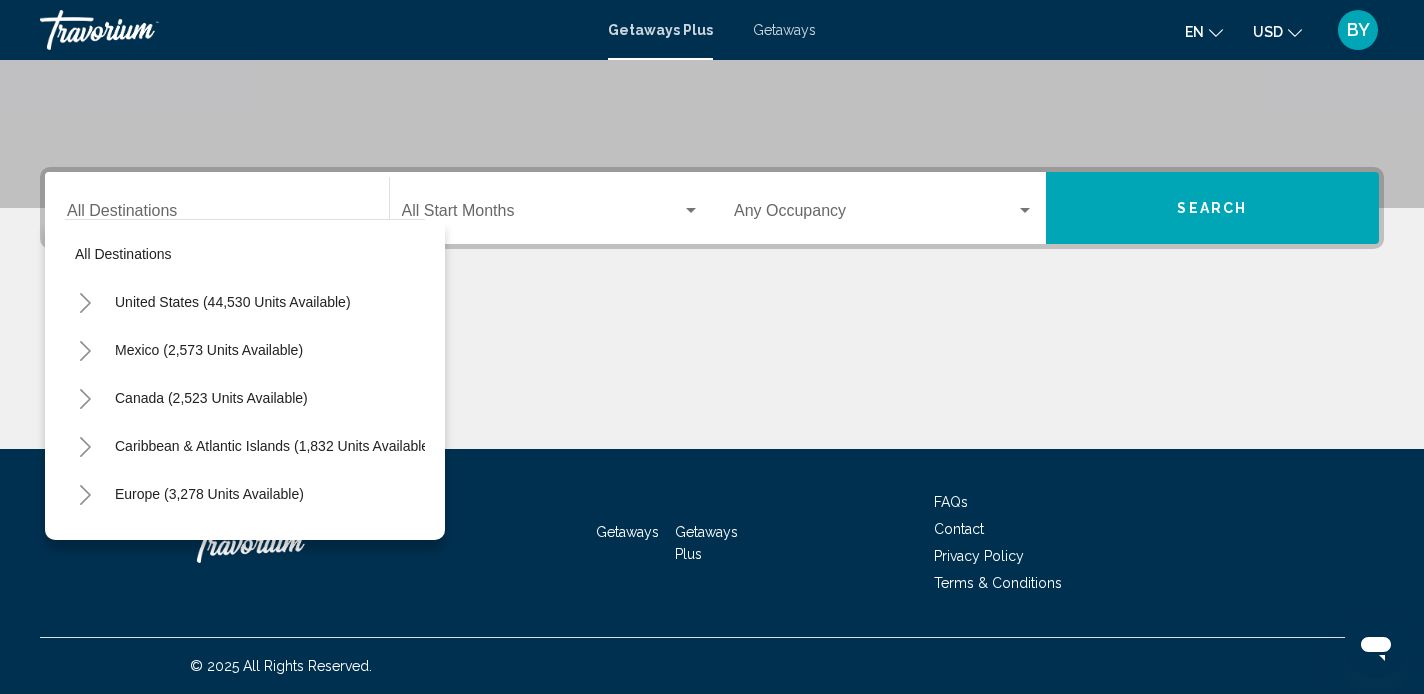 click on "Destination All Destinations" at bounding box center (217, 208) 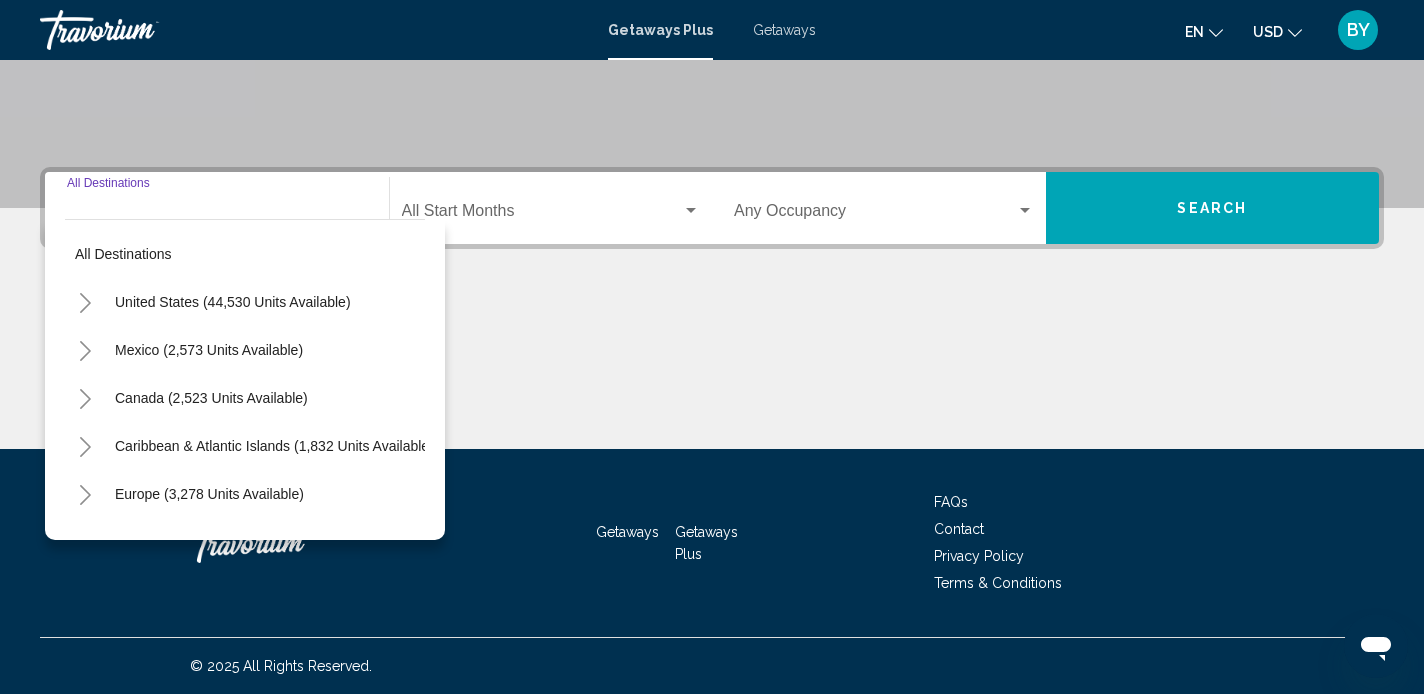 click on "Destination All Destinations" at bounding box center [217, 208] 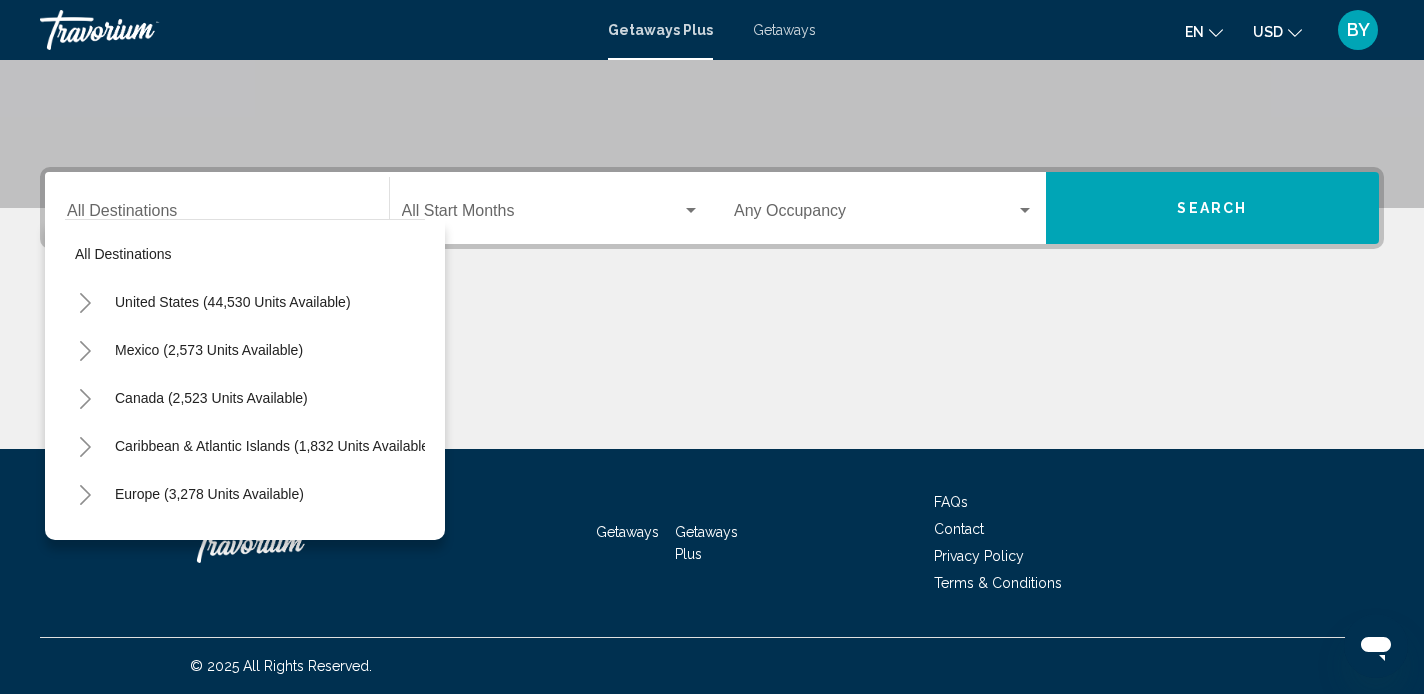 click on "Destination All Destinations" at bounding box center [217, 208] 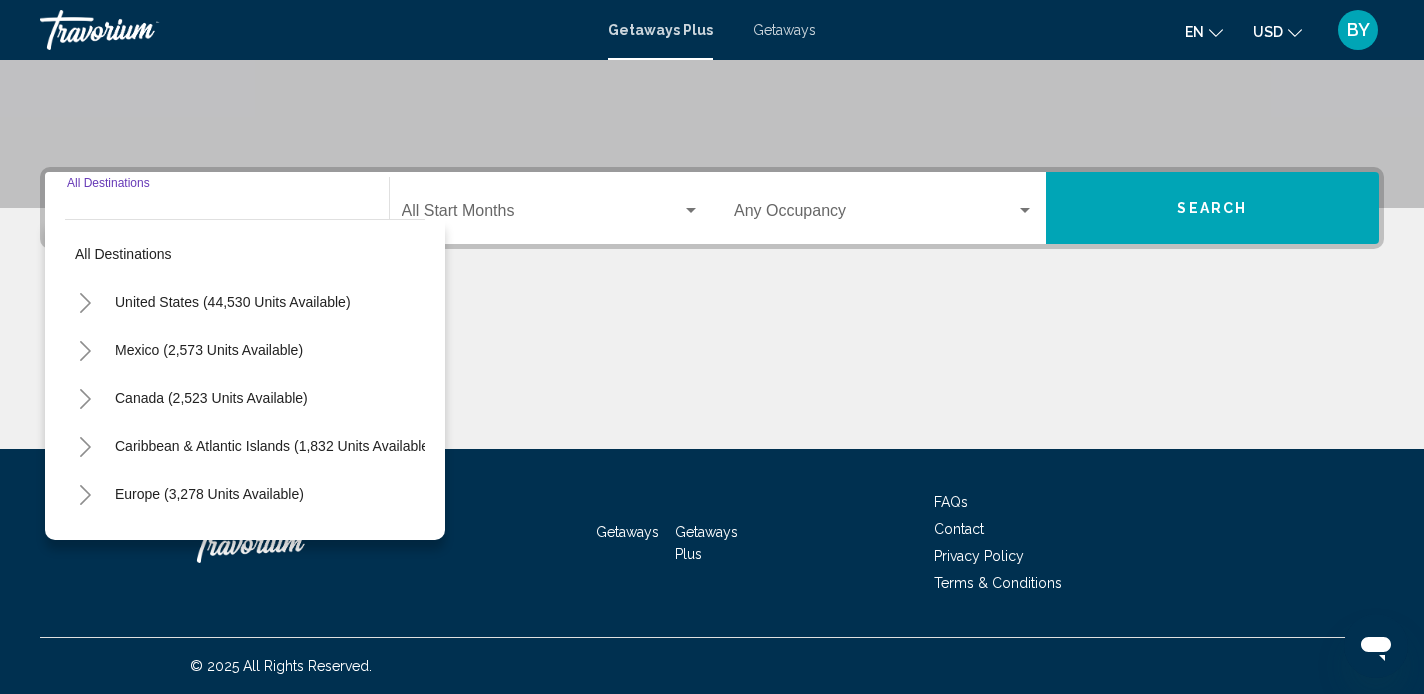click at bounding box center (712, 374) 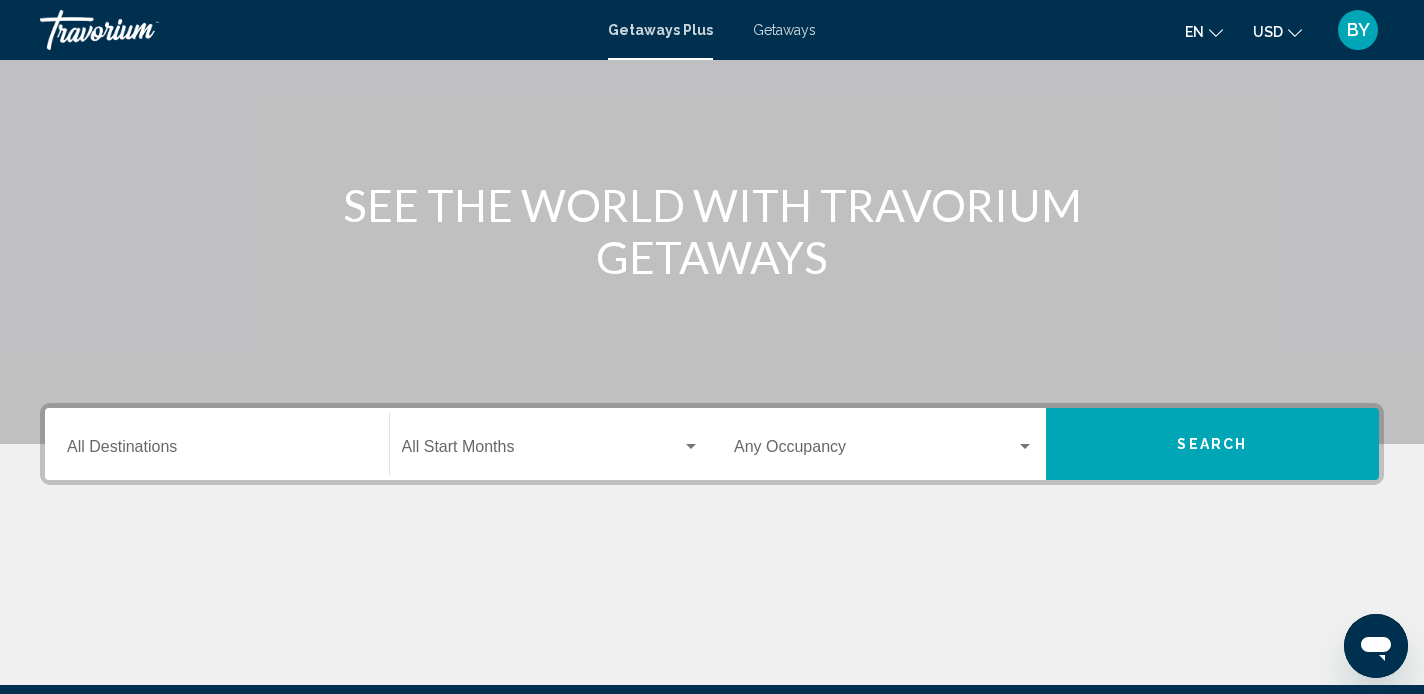 scroll, scrollTop: 0, scrollLeft: 0, axis: both 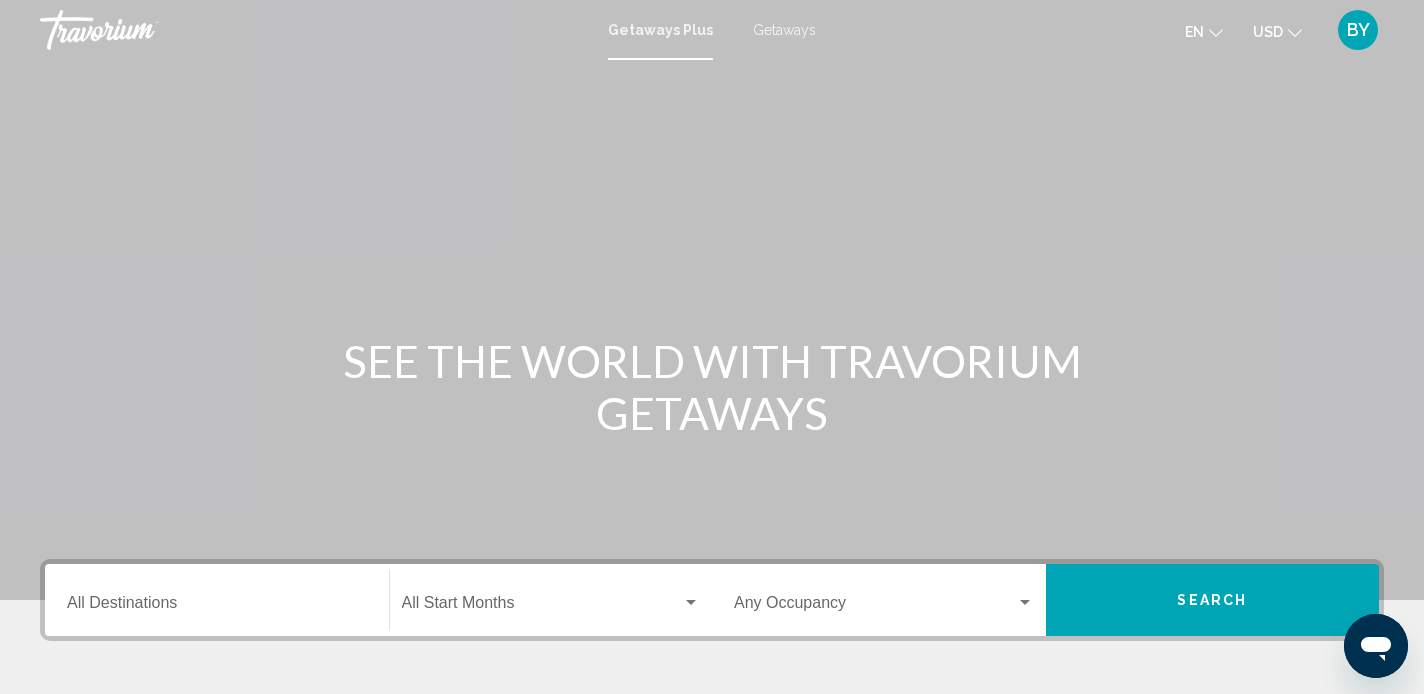 click on "Getaways" at bounding box center [784, 30] 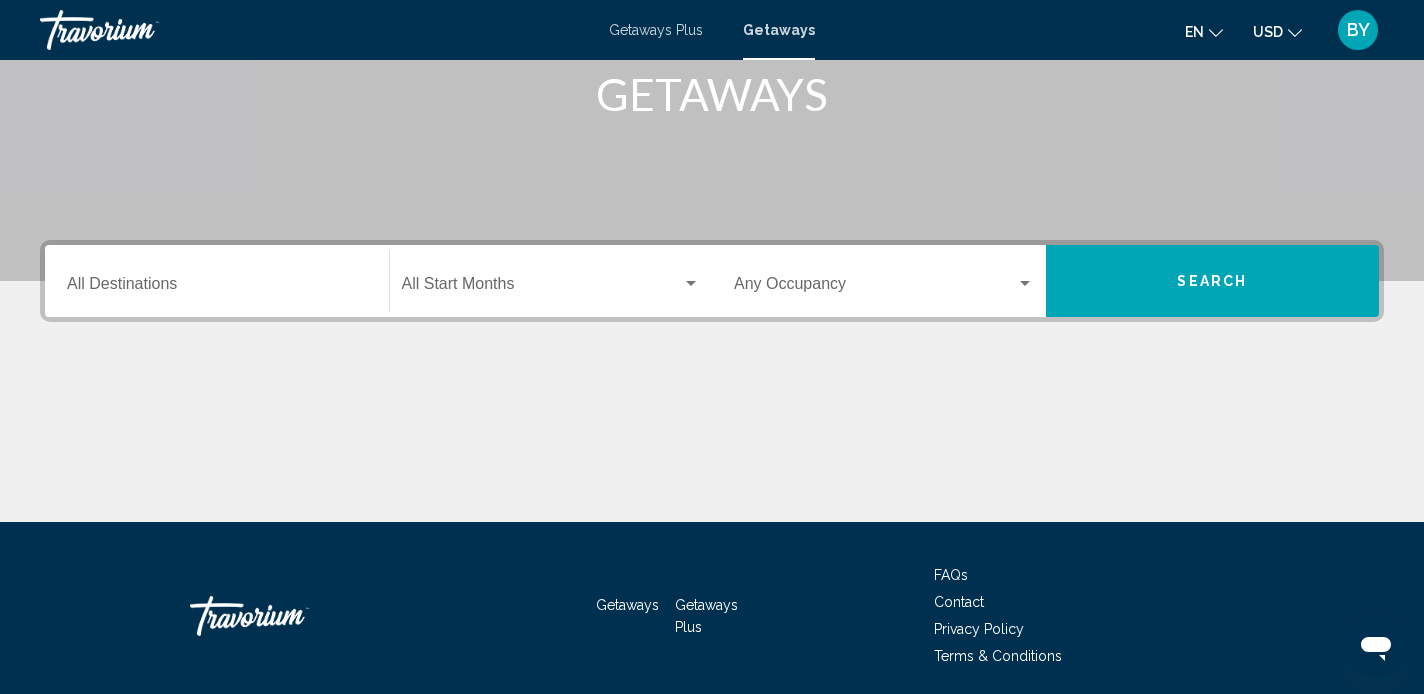 scroll, scrollTop: 316, scrollLeft: 0, axis: vertical 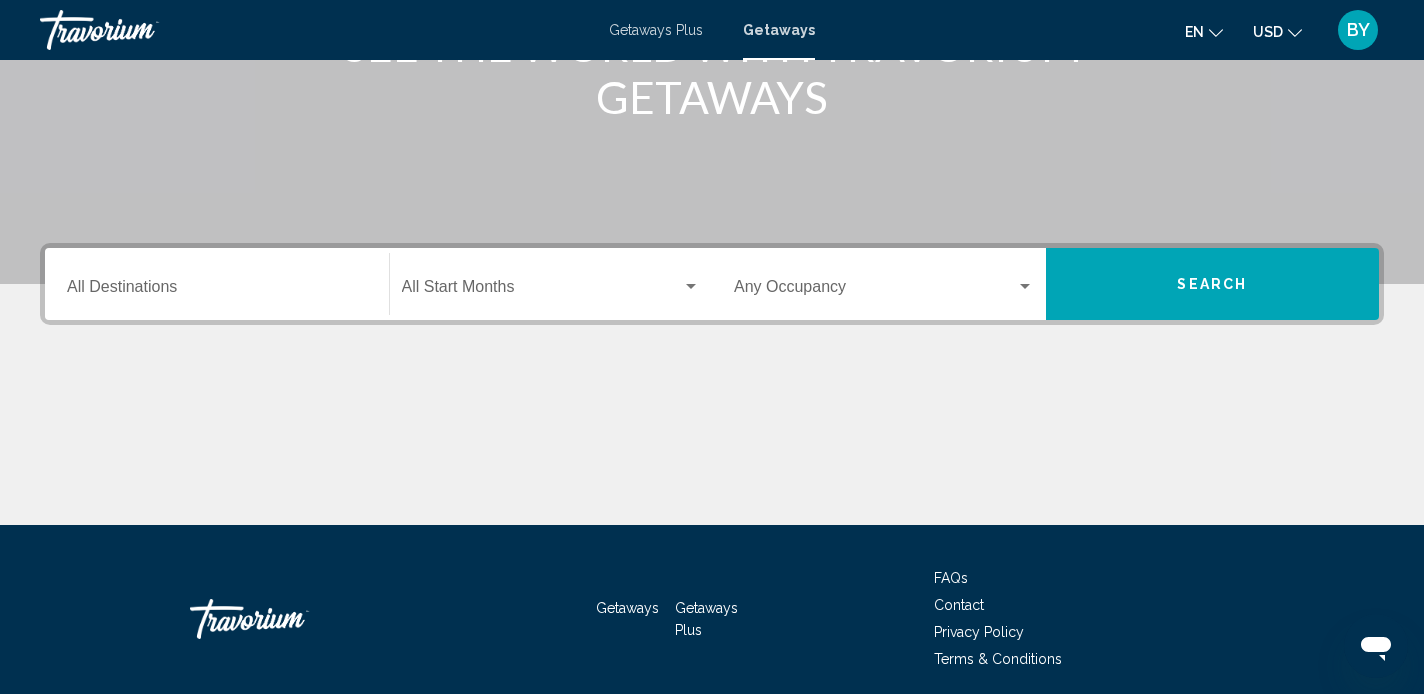 click on "Search" at bounding box center (1213, 284) 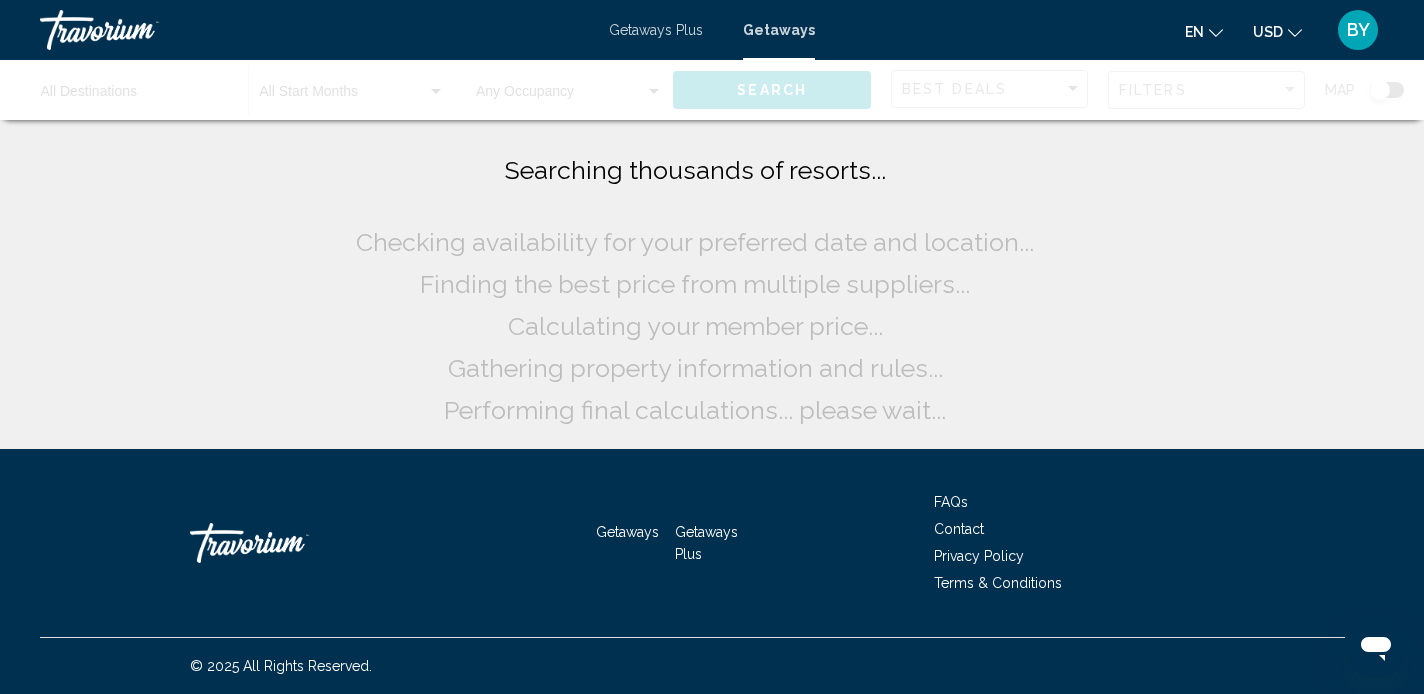 scroll, scrollTop: 0, scrollLeft: 0, axis: both 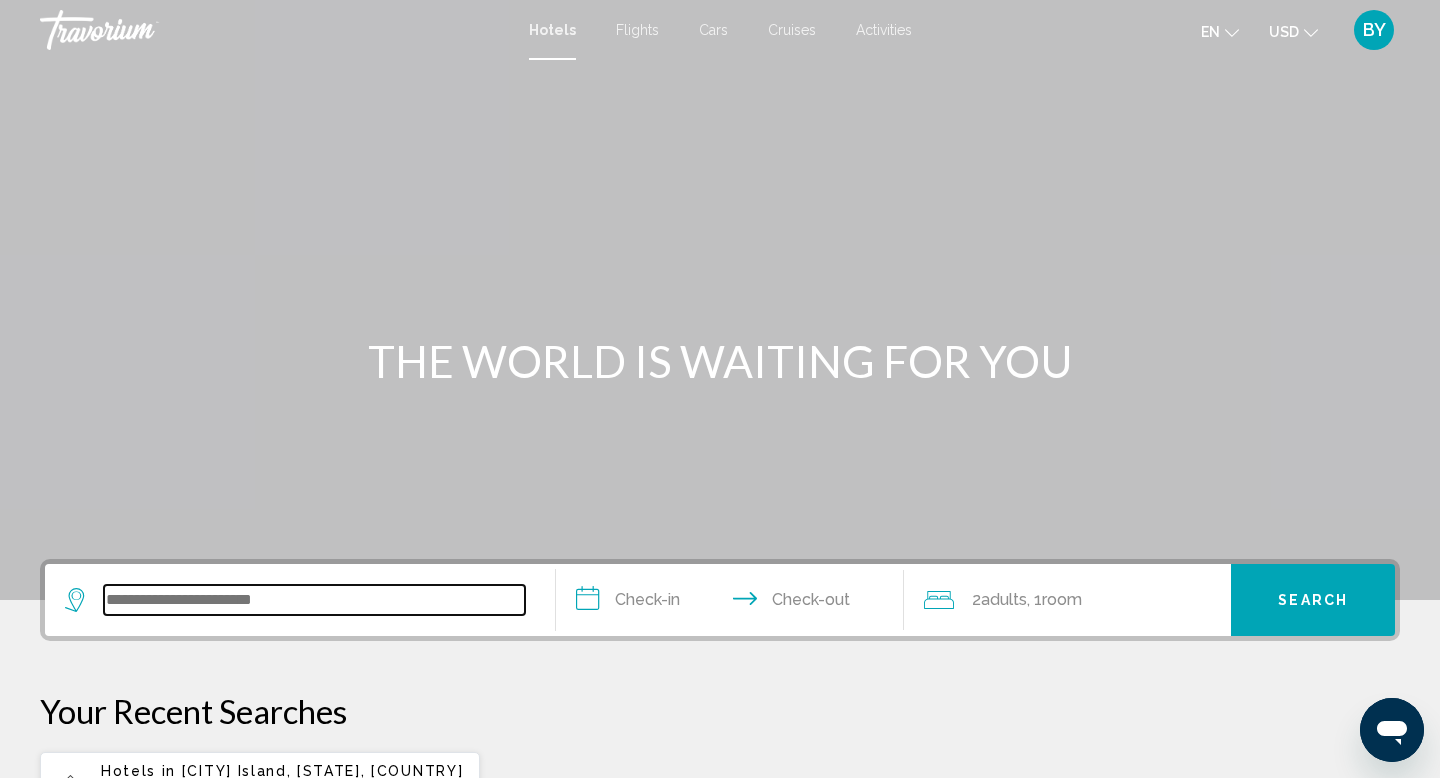 click at bounding box center (314, 600) 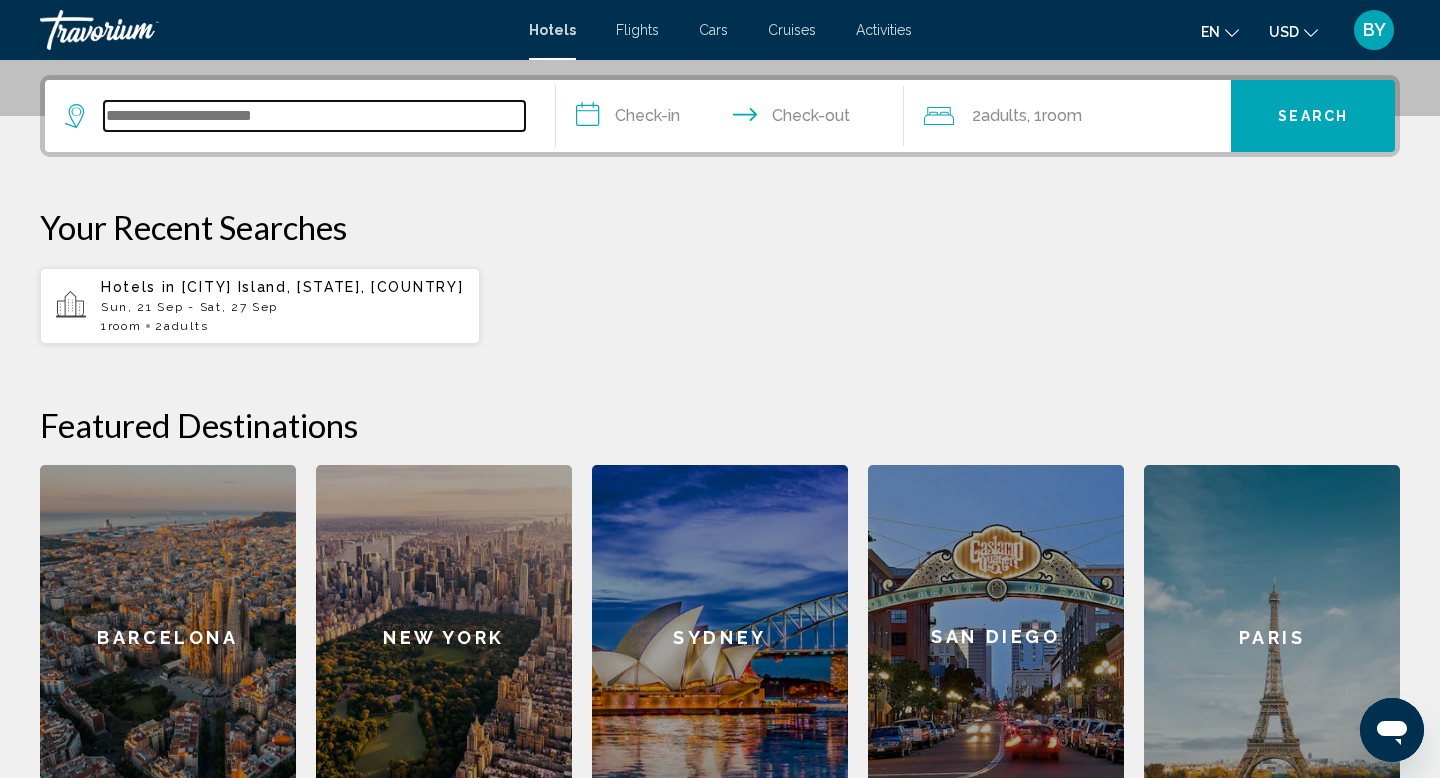 scroll, scrollTop: 494, scrollLeft: 0, axis: vertical 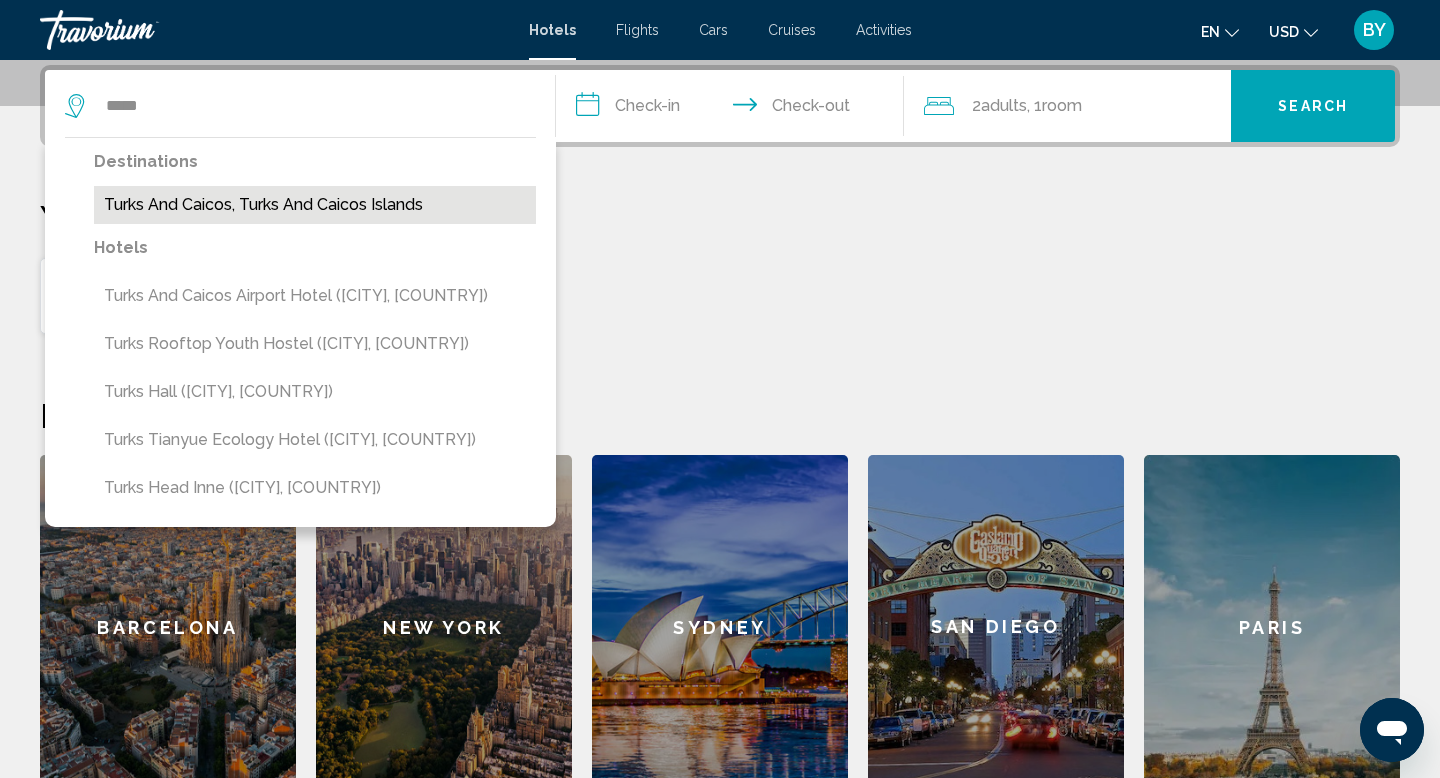 click on "Turks And Caicos, Turks And Caicos Islands" at bounding box center [315, 205] 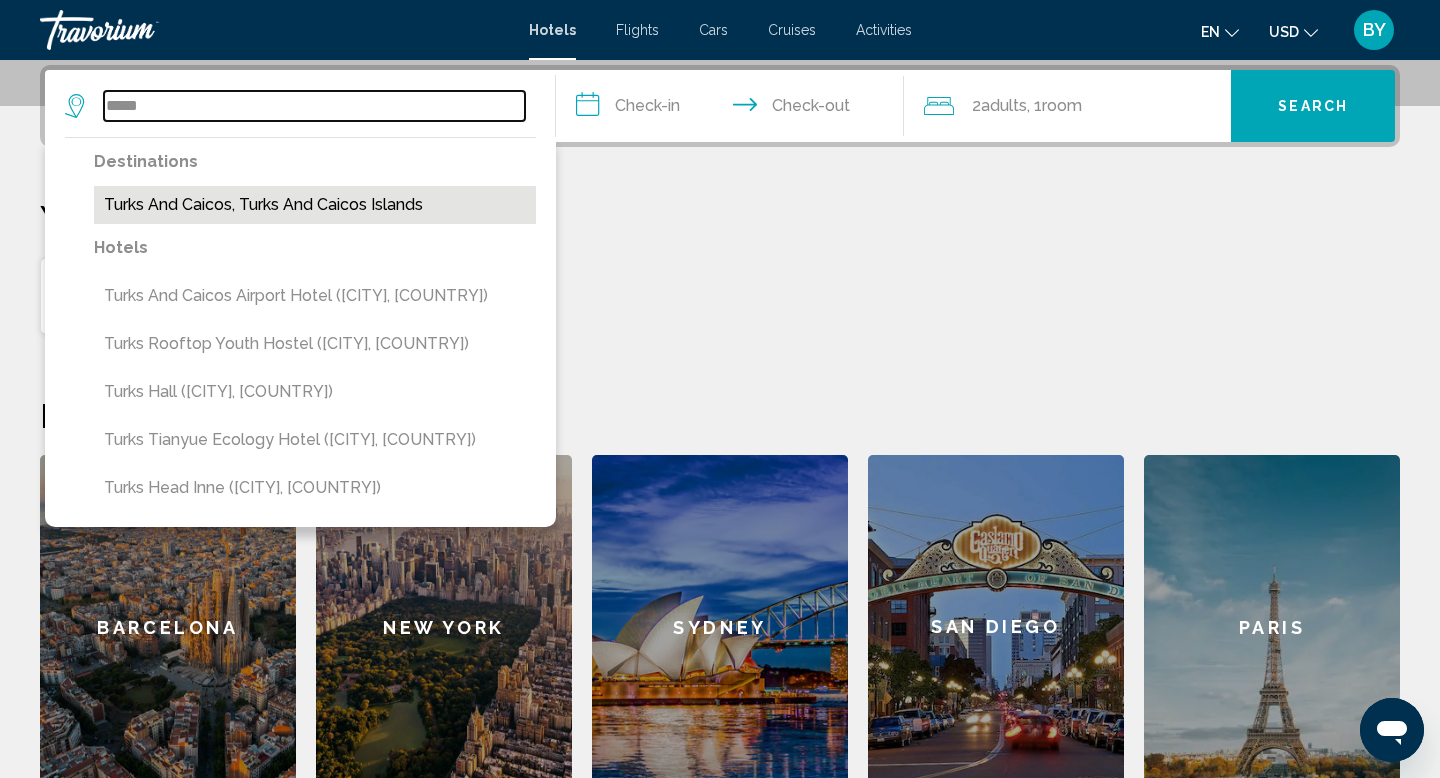 type on "**********" 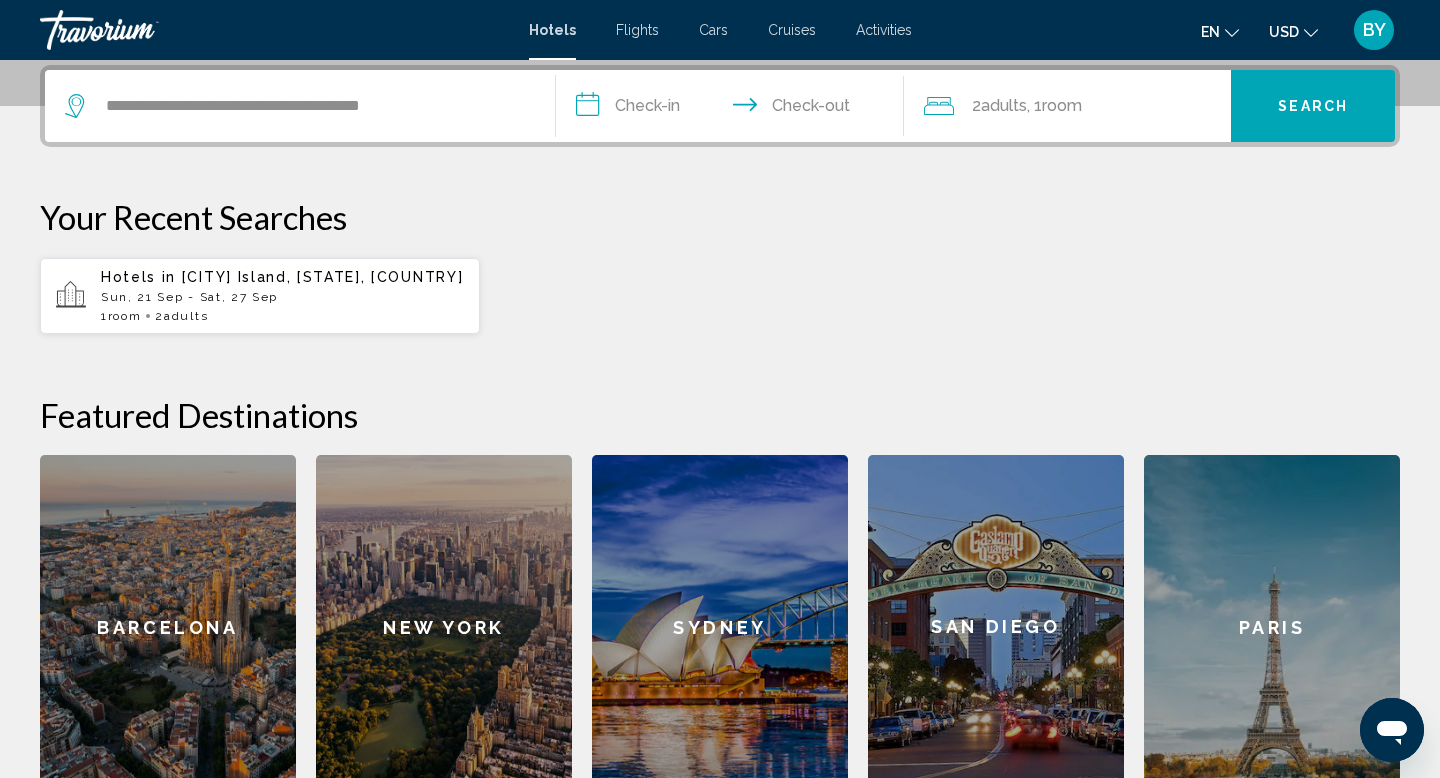click on "**********" at bounding box center [734, 109] 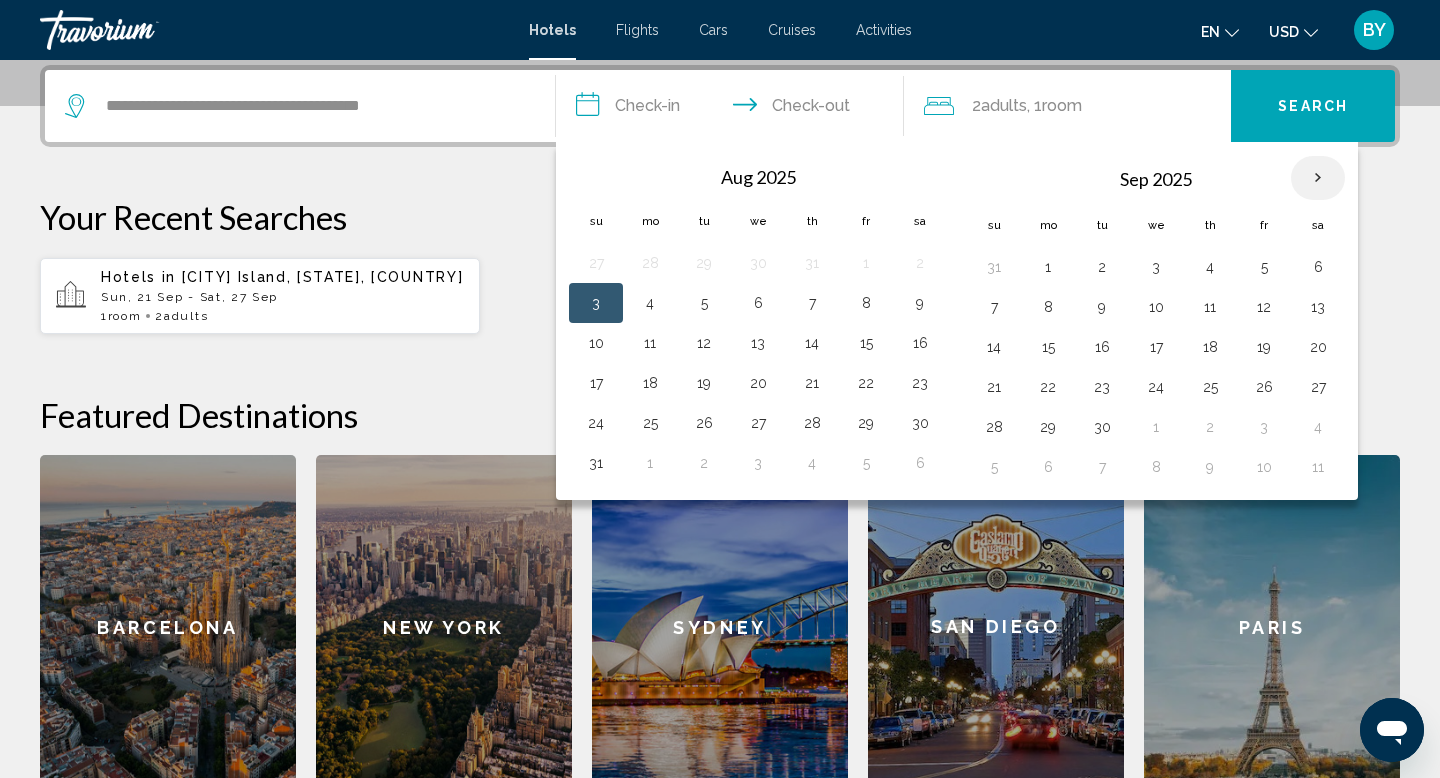 click at bounding box center [1318, 178] 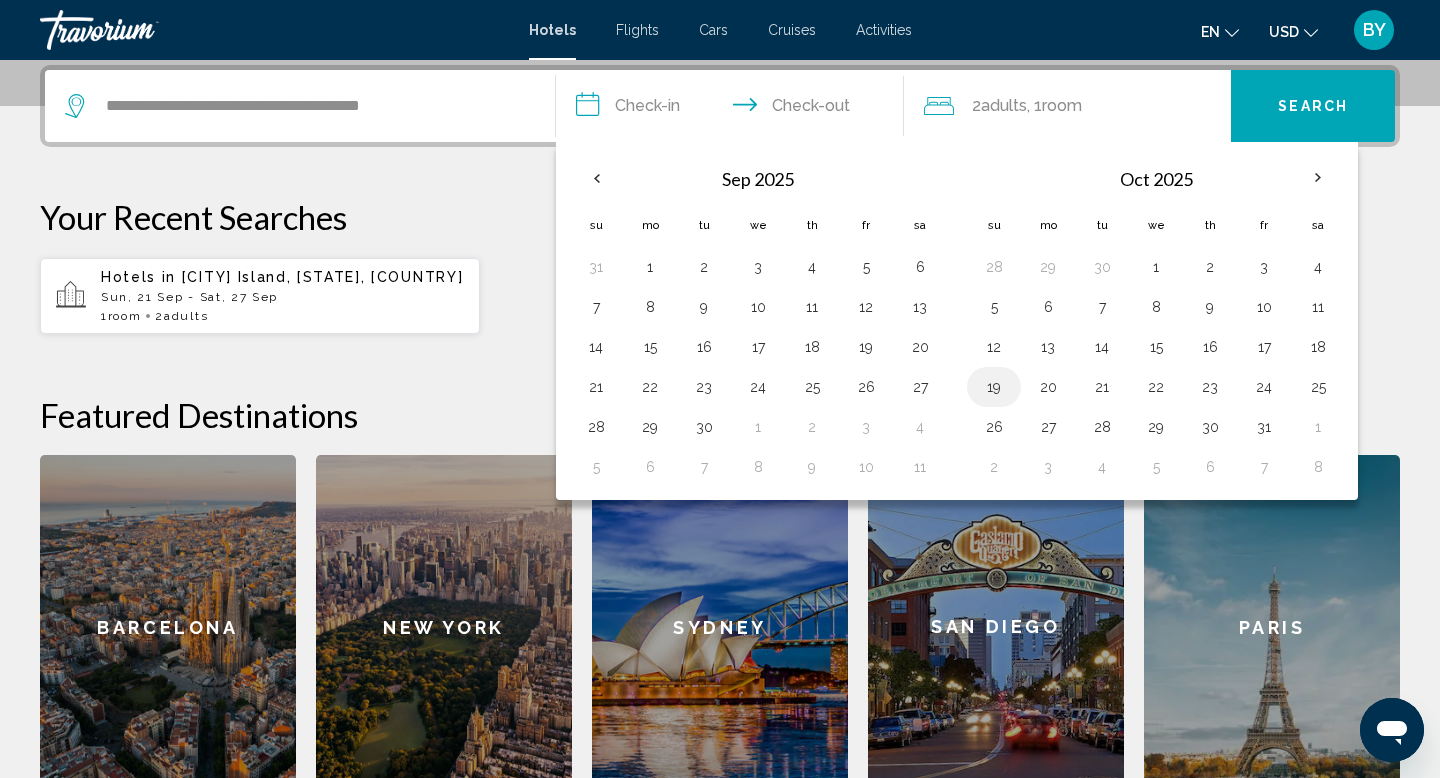 click on "19" at bounding box center (994, 387) 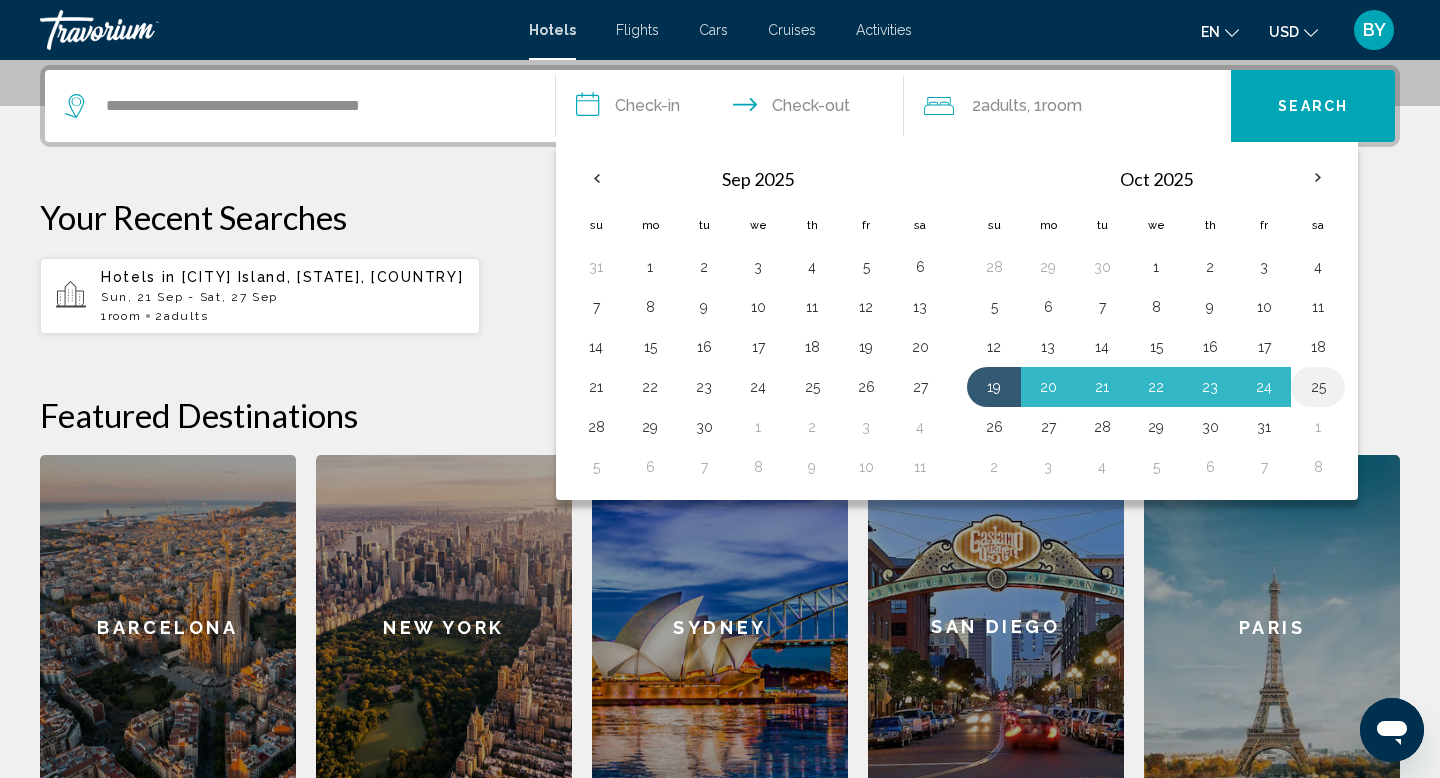 click on "25" at bounding box center (1318, 387) 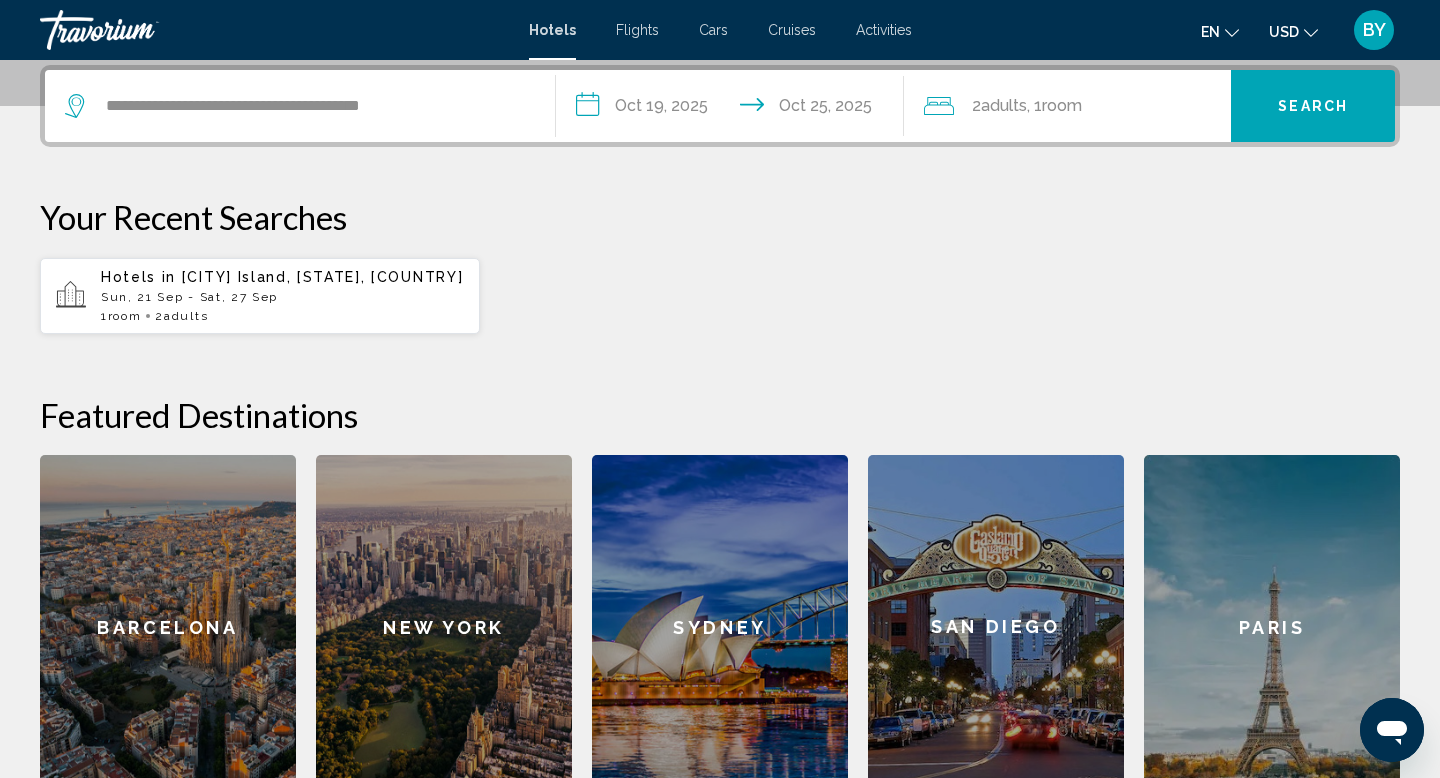 click on "Search" at bounding box center [1313, 105] 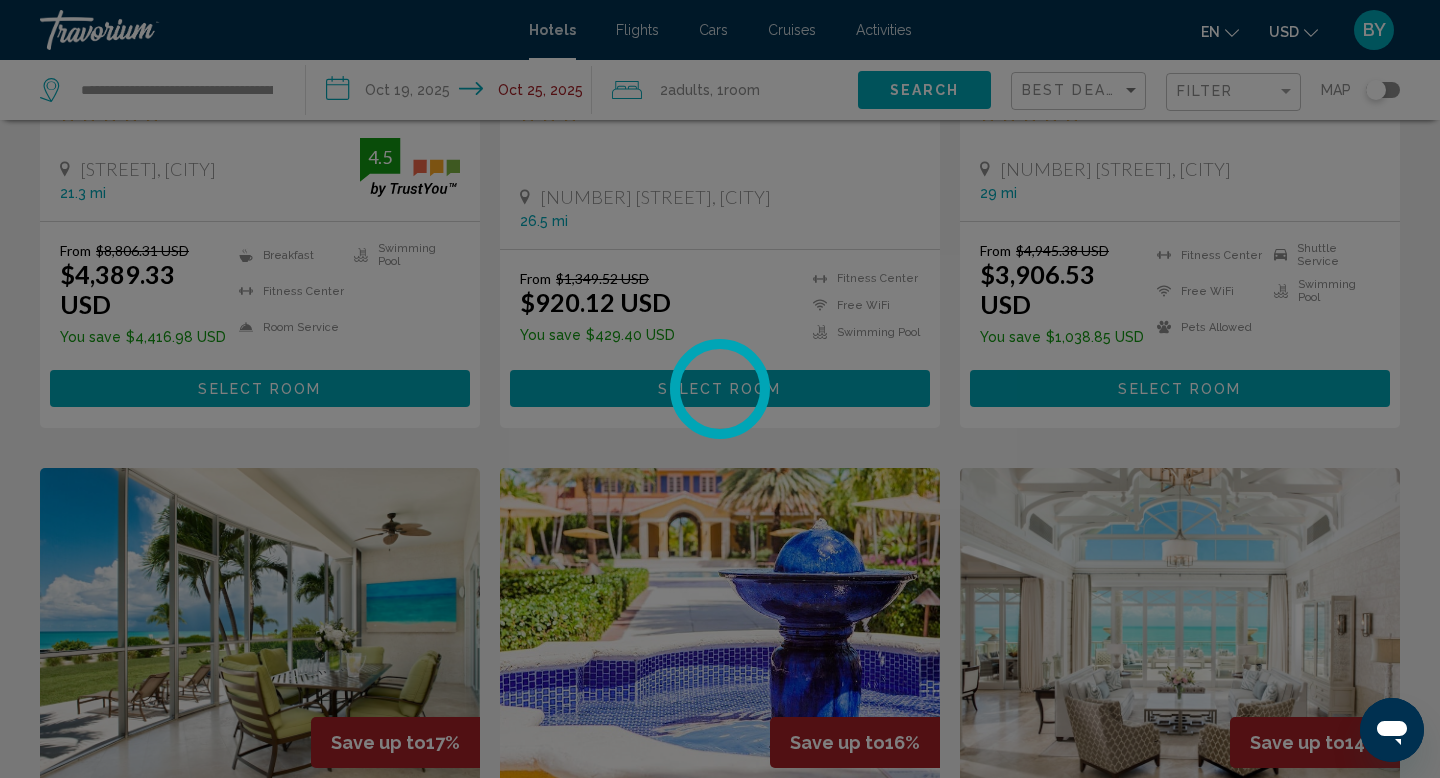 scroll, scrollTop: 0, scrollLeft: 0, axis: both 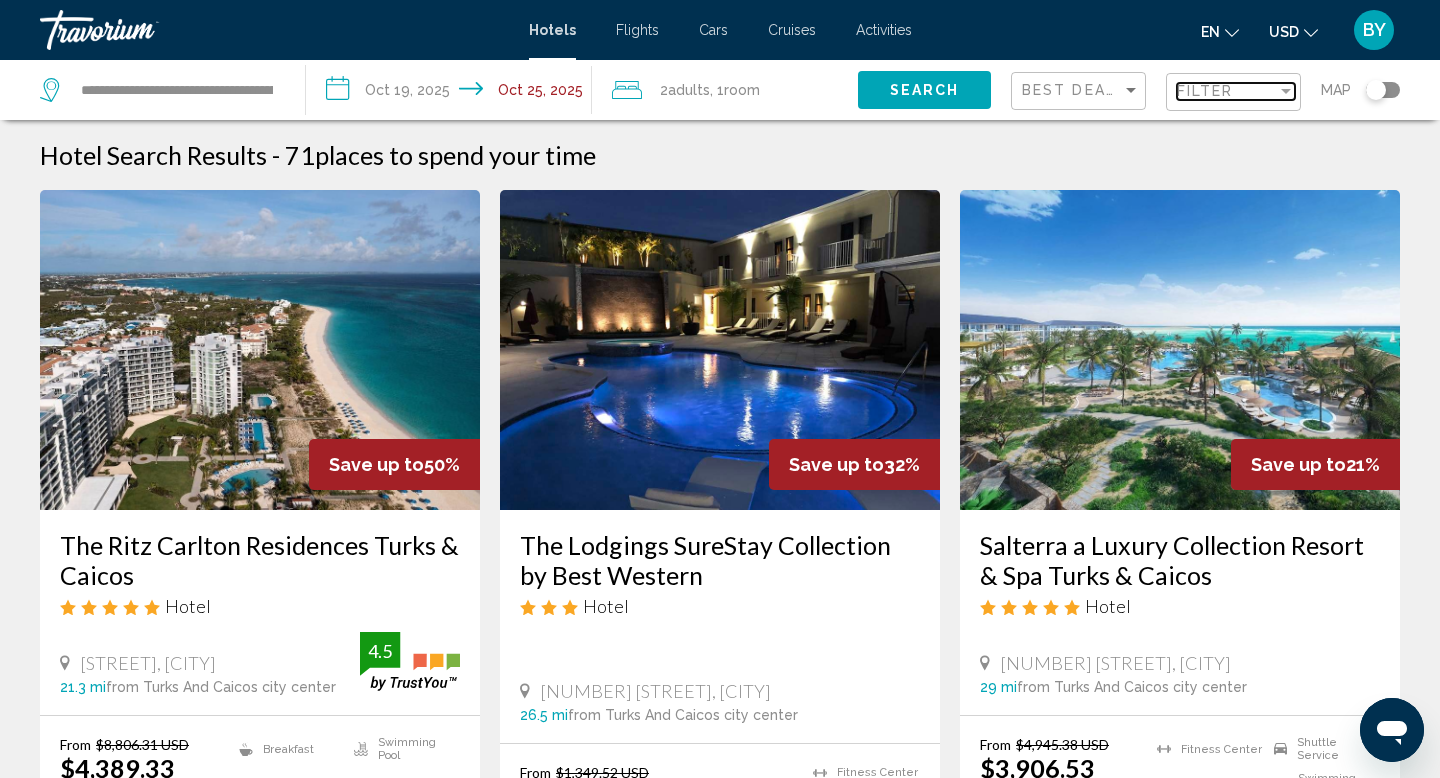 click at bounding box center [1286, 91] 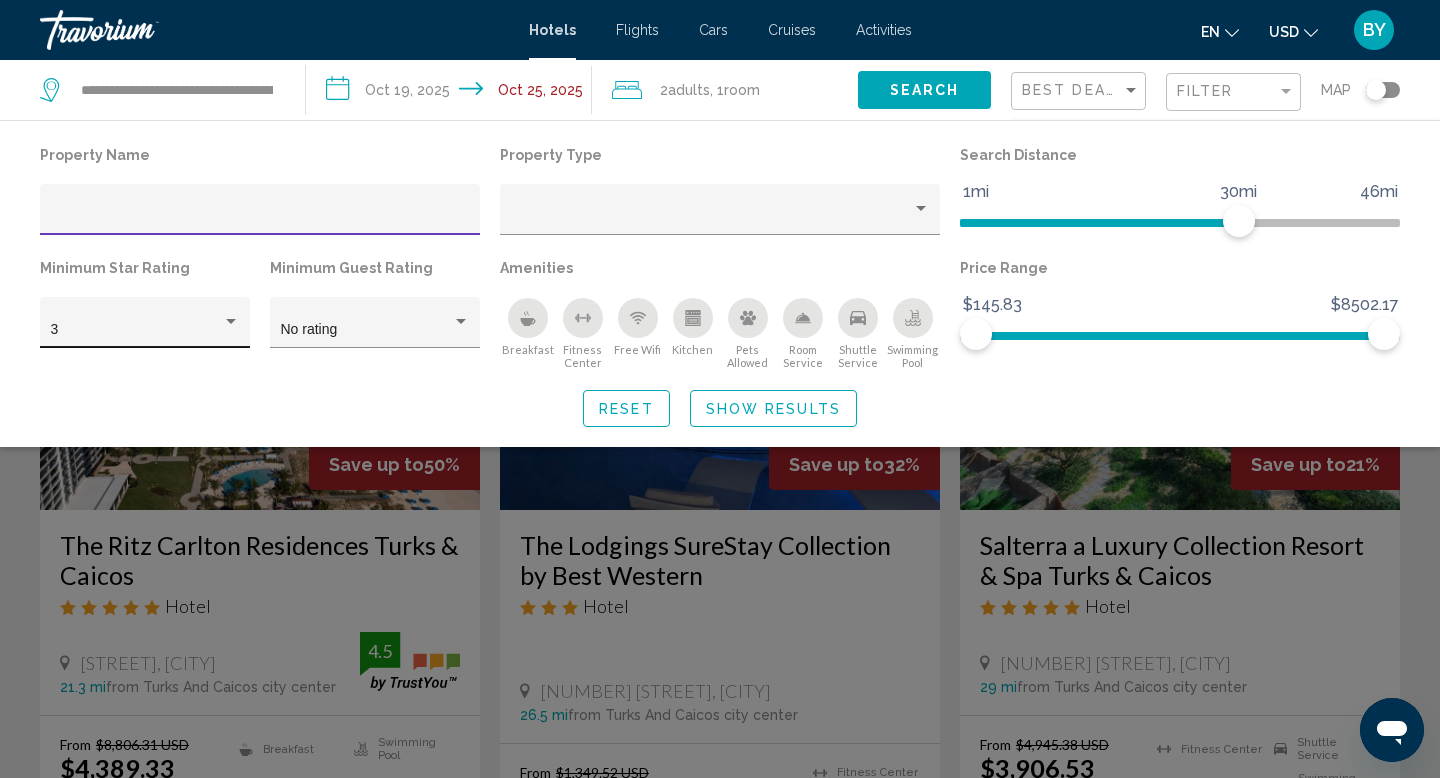click at bounding box center [231, 322] 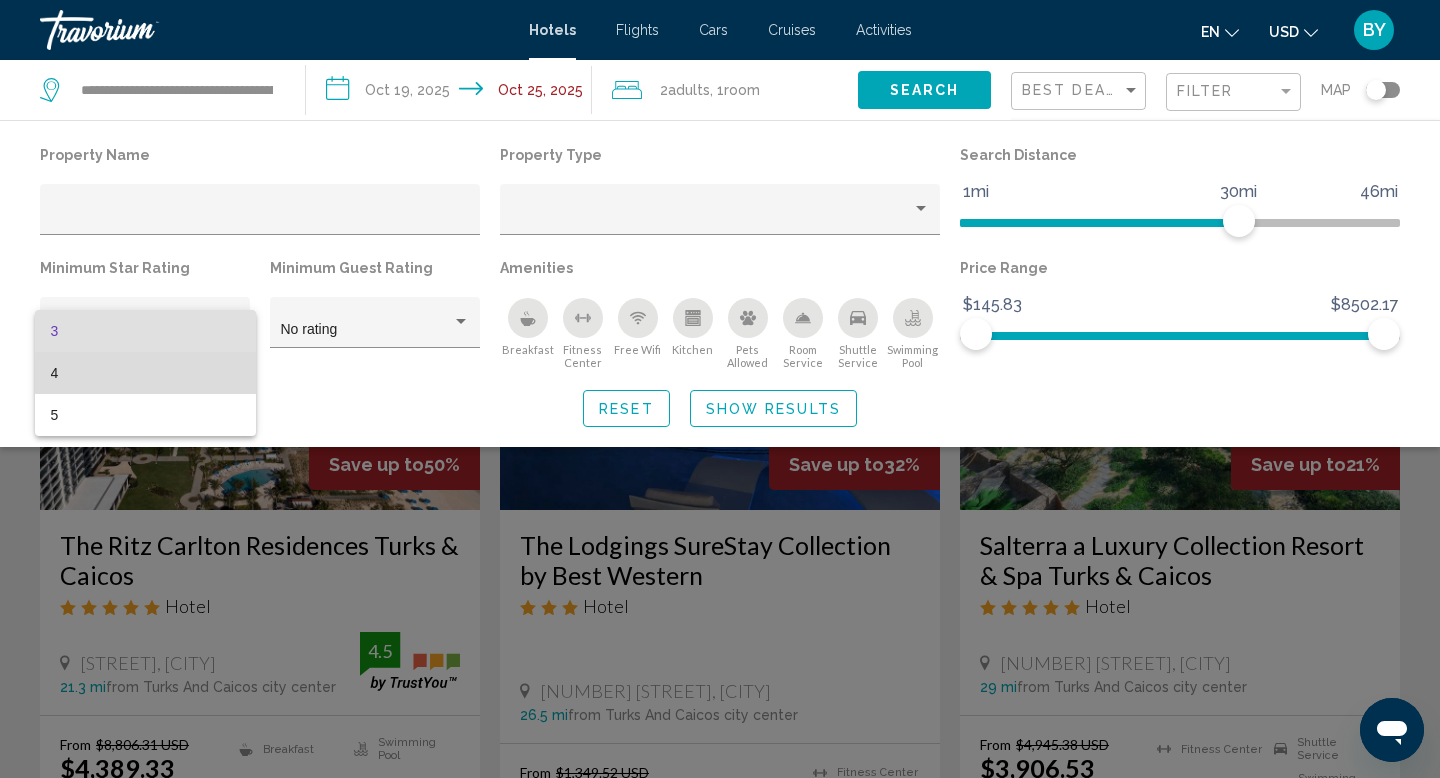 click on "4" at bounding box center (145, 373) 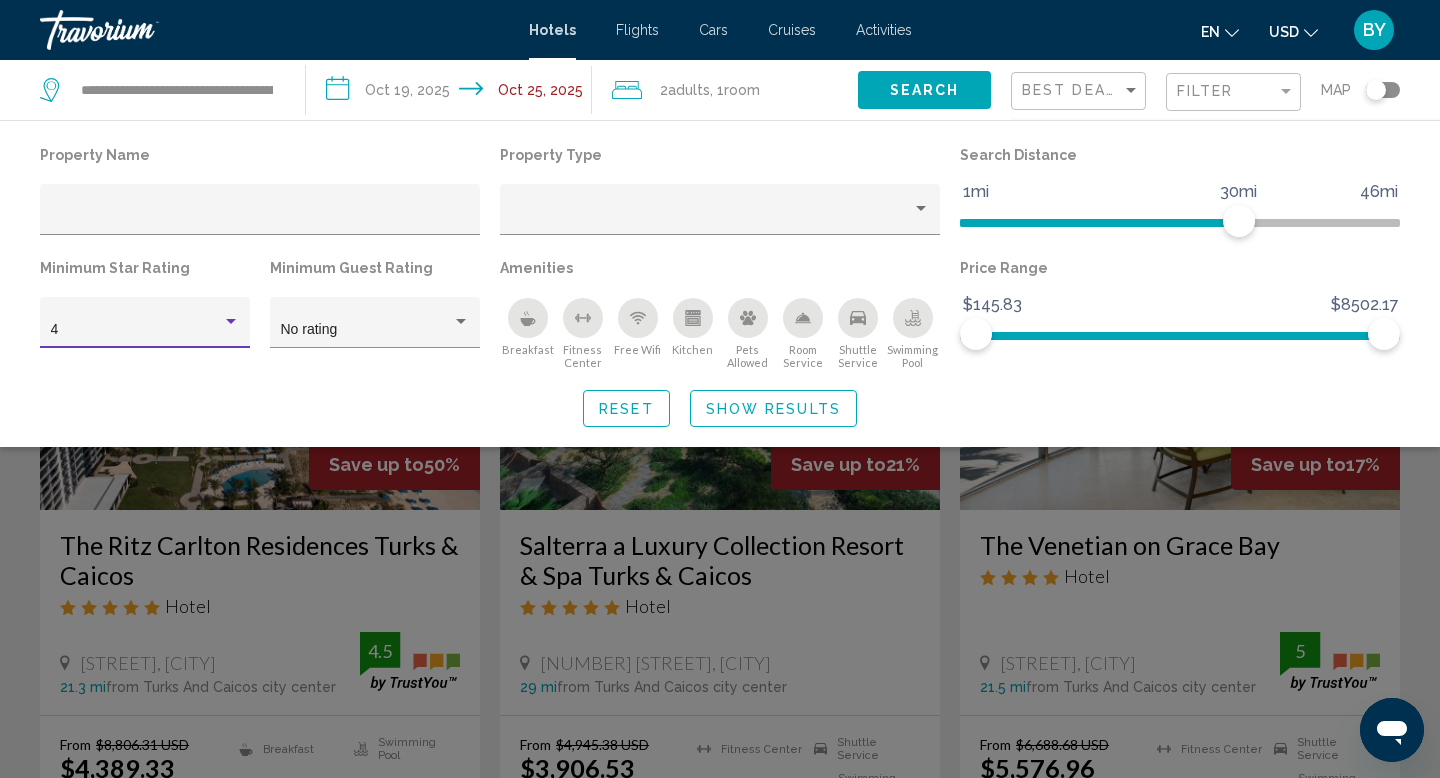 click on "Search" 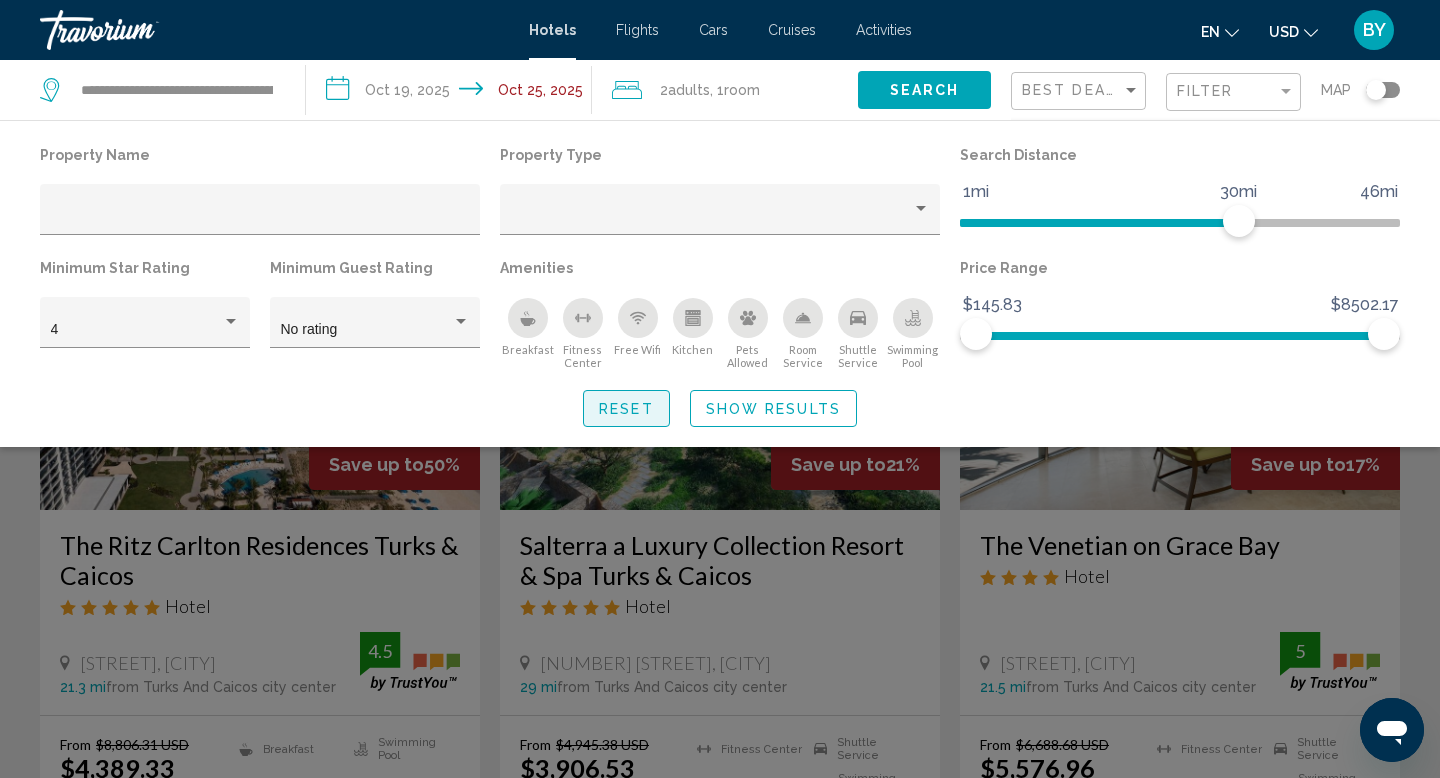 click on "Reset" 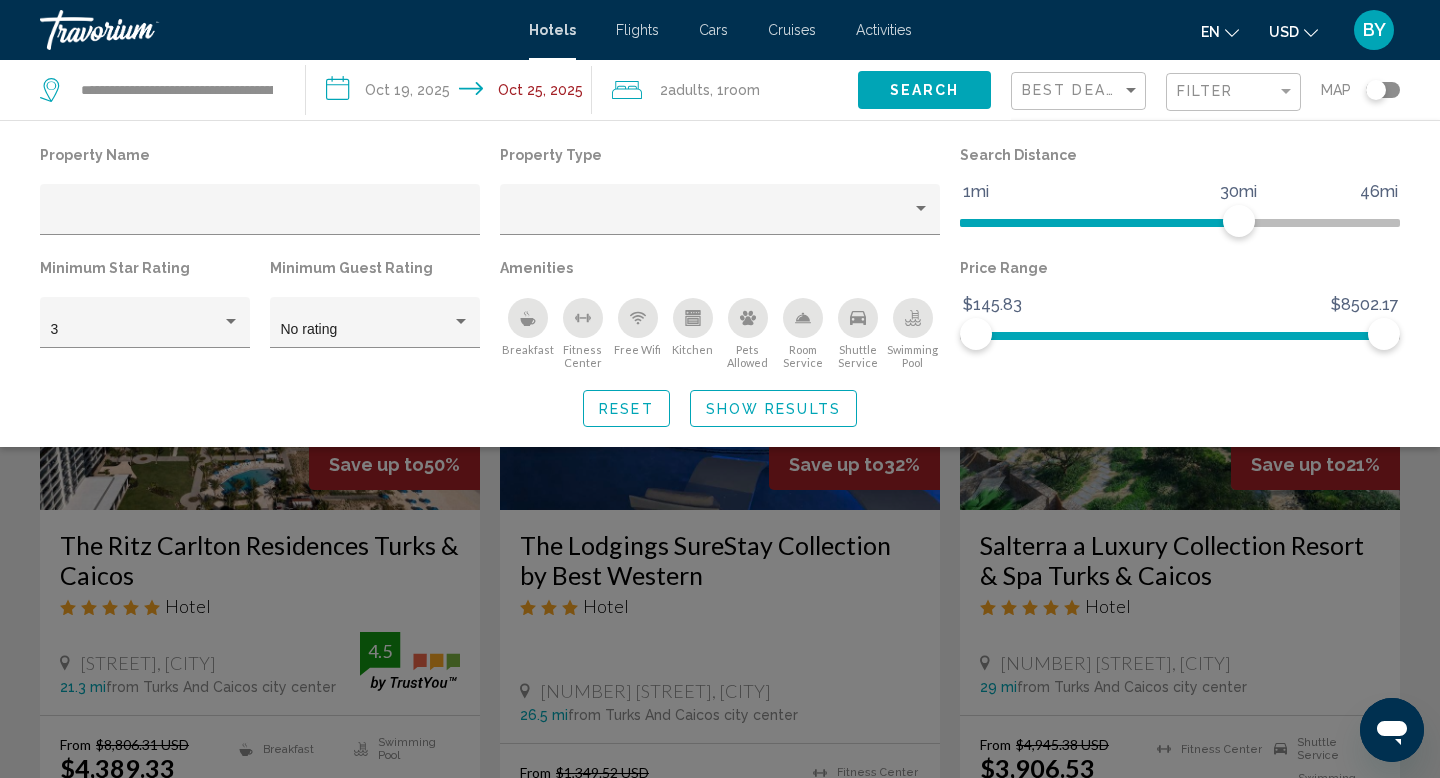 click 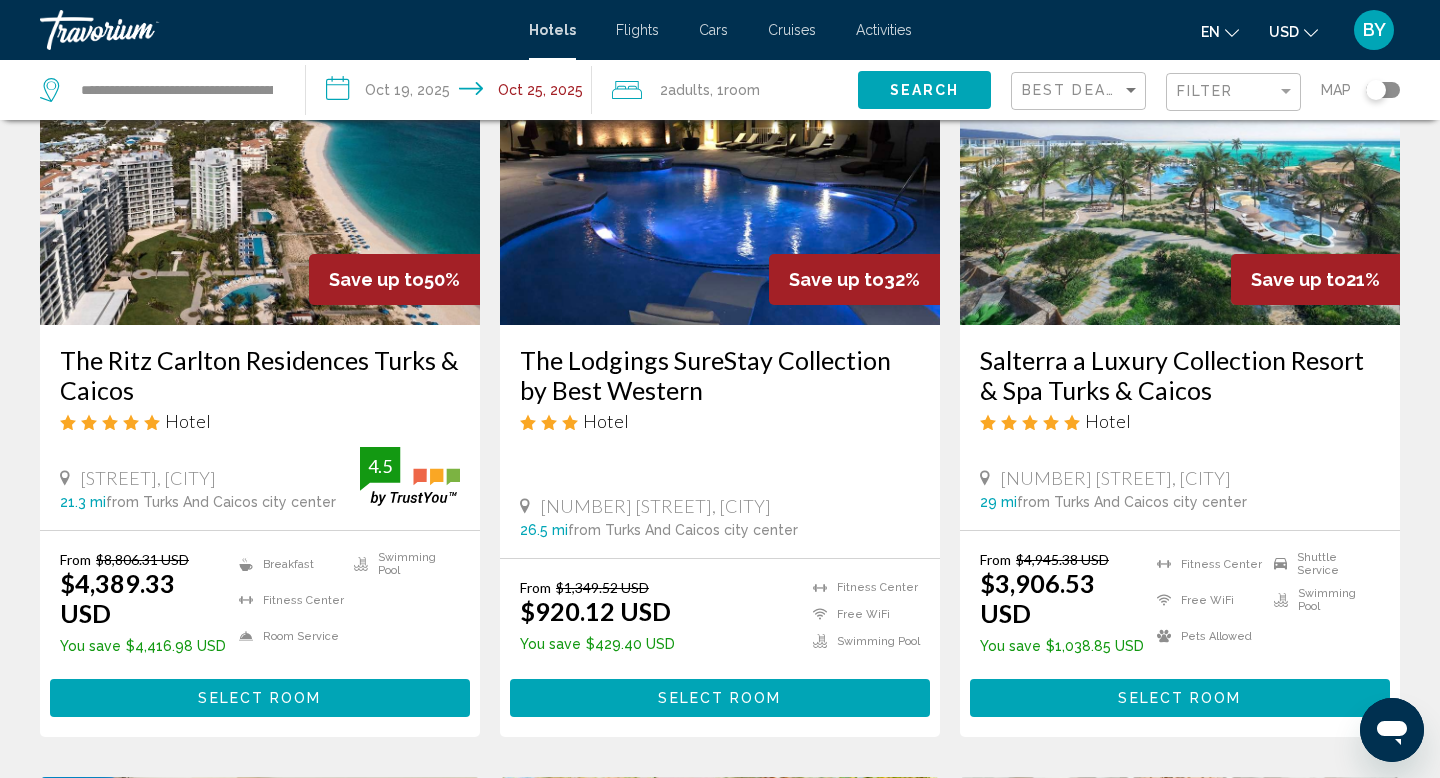 scroll, scrollTop: 195, scrollLeft: 0, axis: vertical 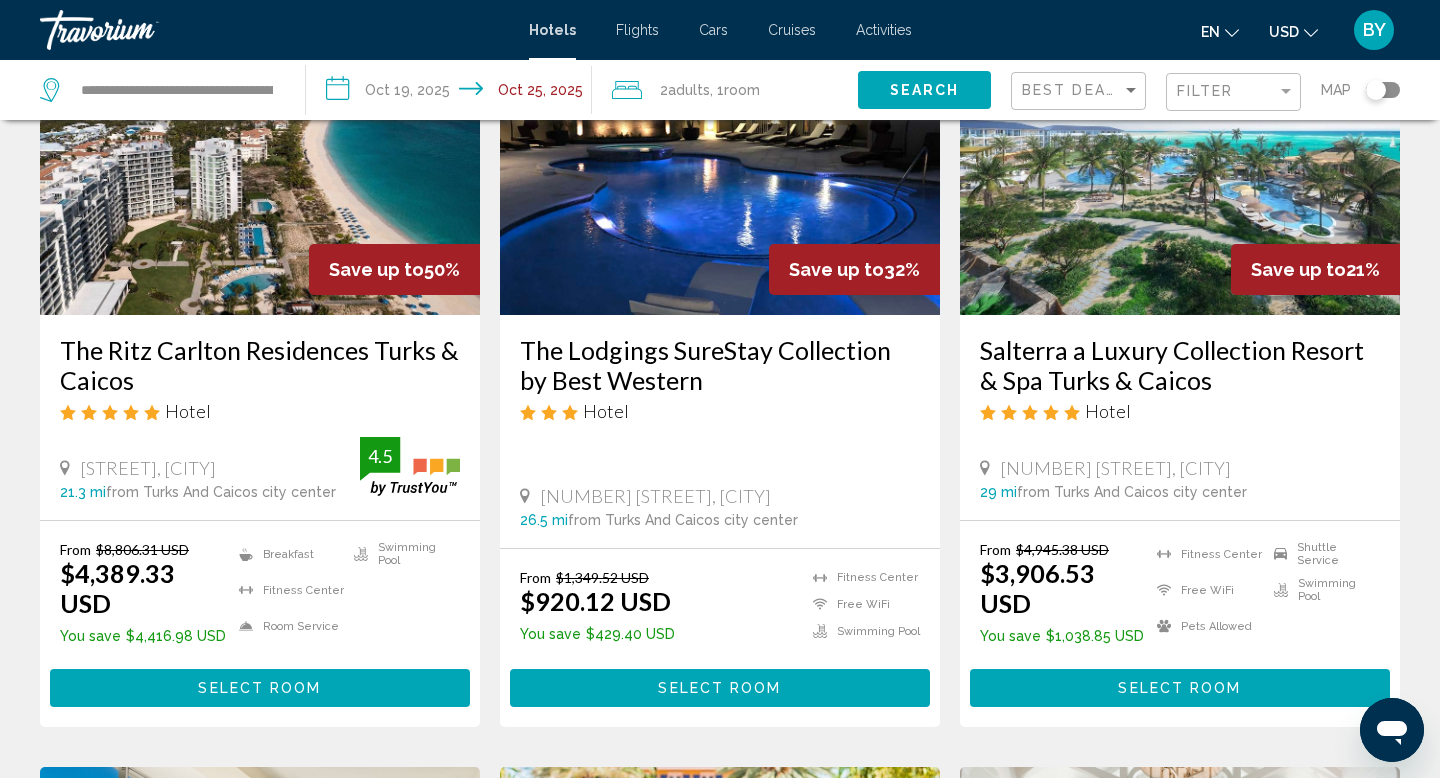 click on "The Ritz Carlton Residences Turks & Caicos" at bounding box center [260, 365] 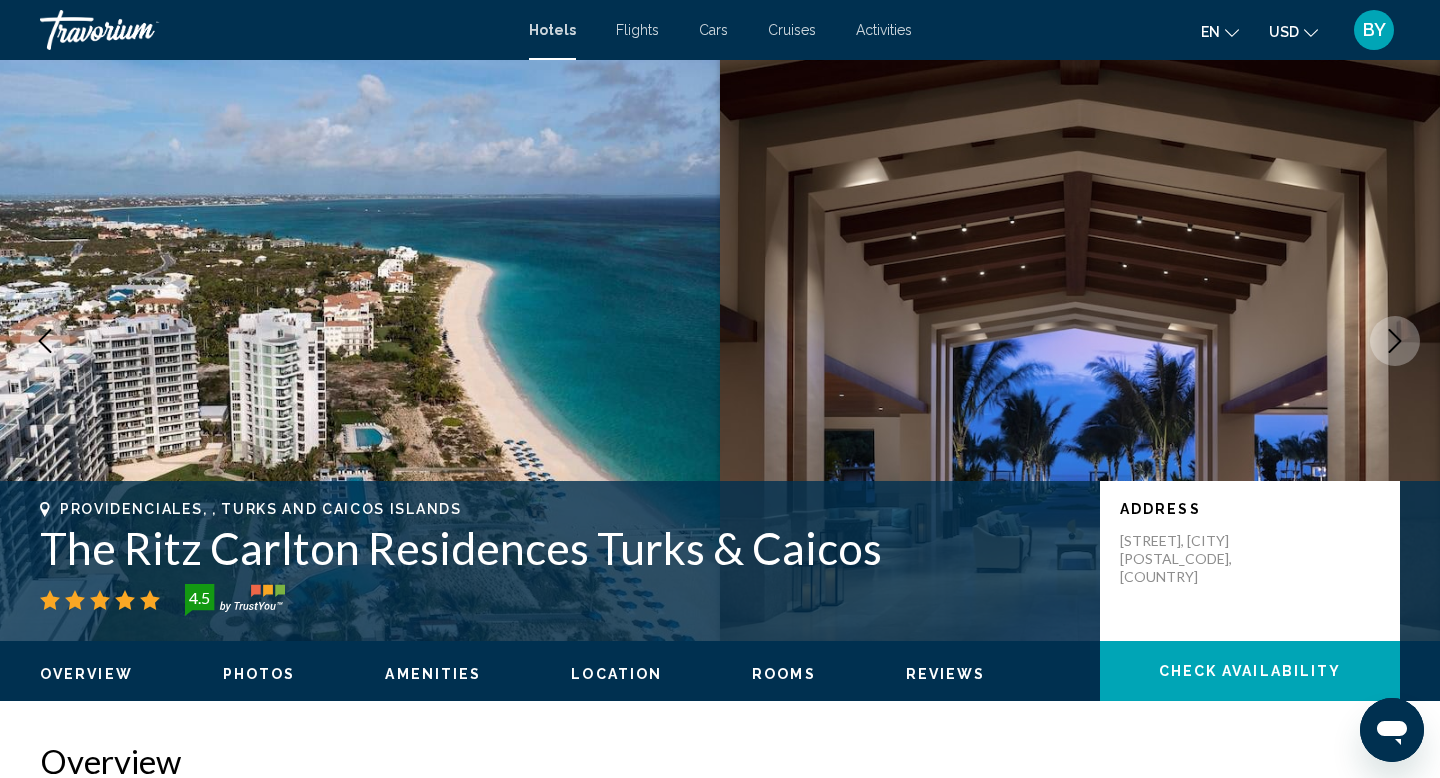 scroll, scrollTop: 0, scrollLeft: 0, axis: both 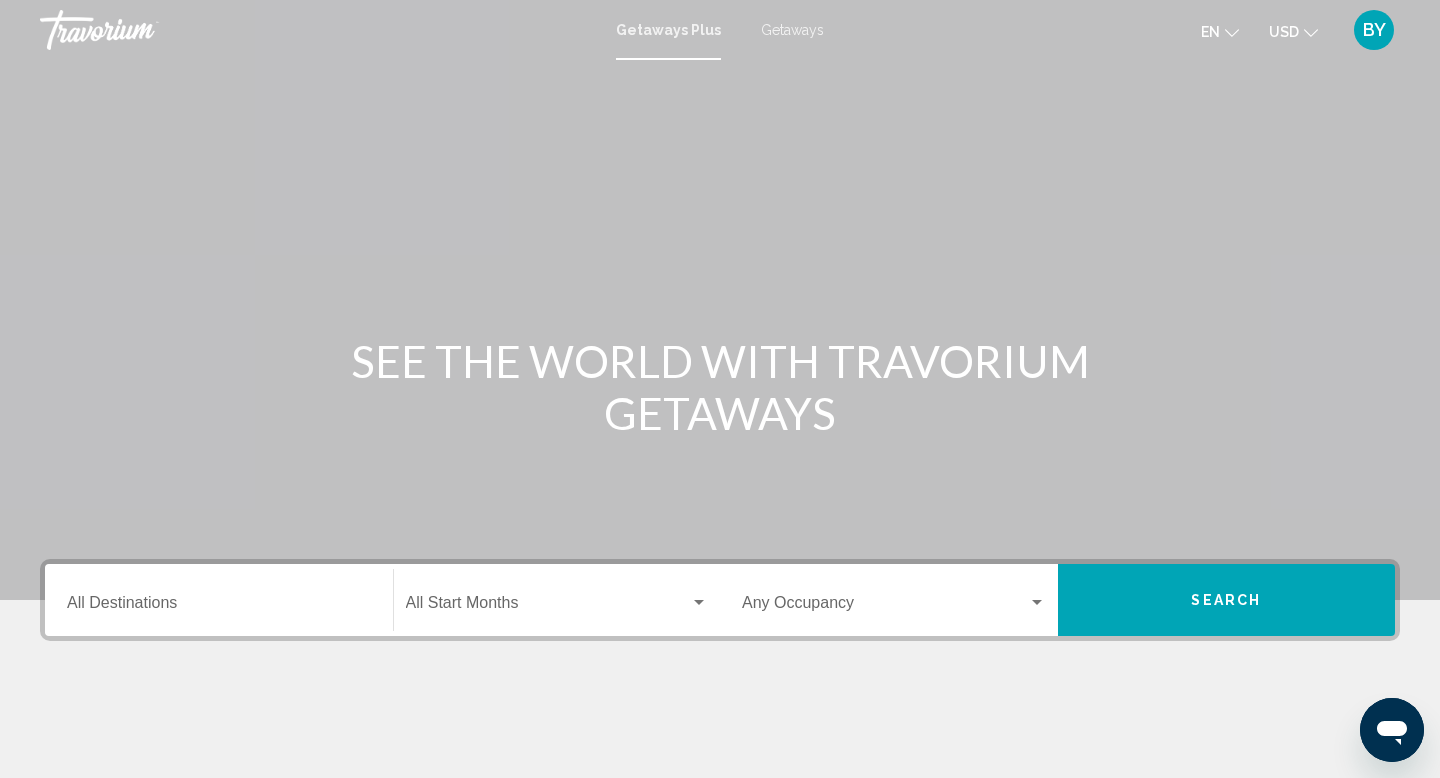 click on "Destination All Destinations" at bounding box center [219, 607] 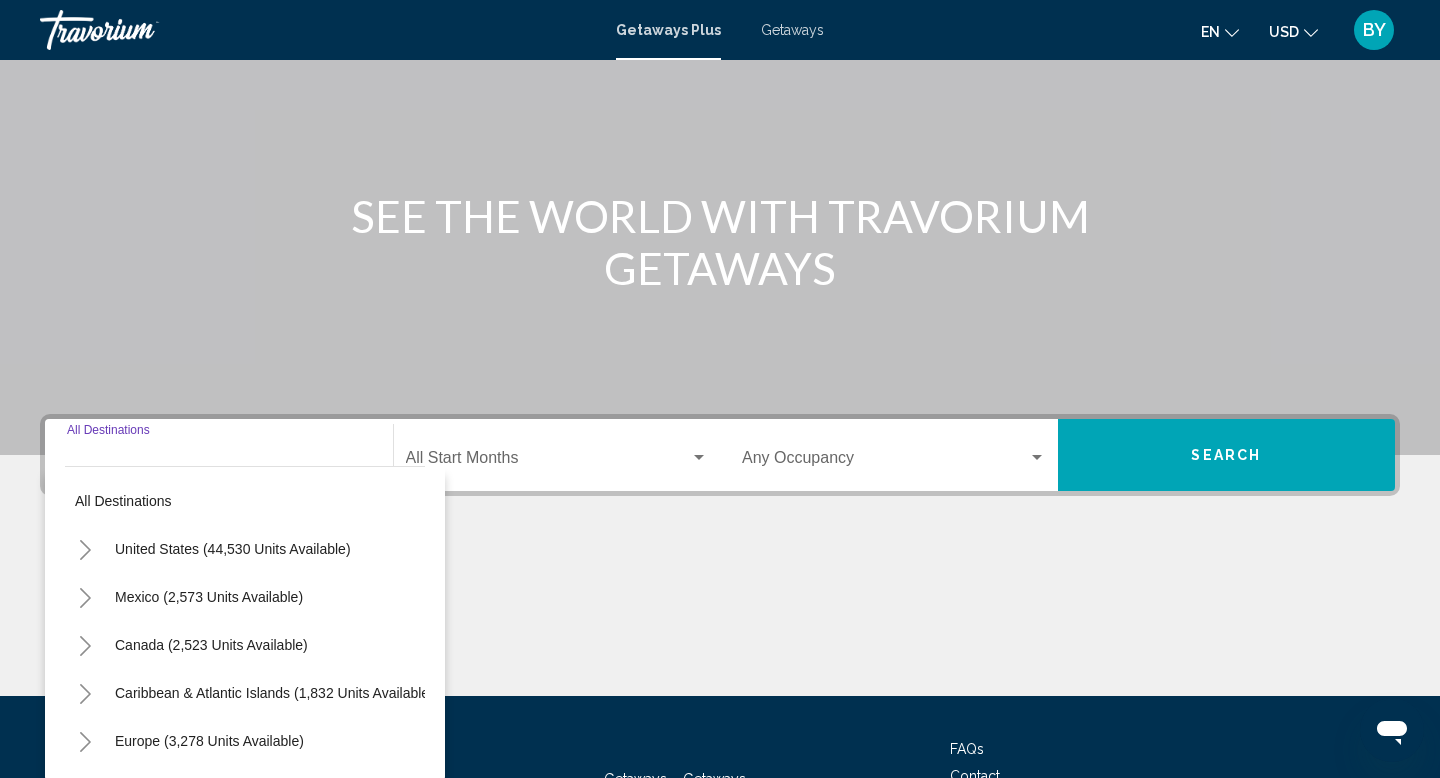 scroll, scrollTop: 308, scrollLeft: 0, axis: vertical 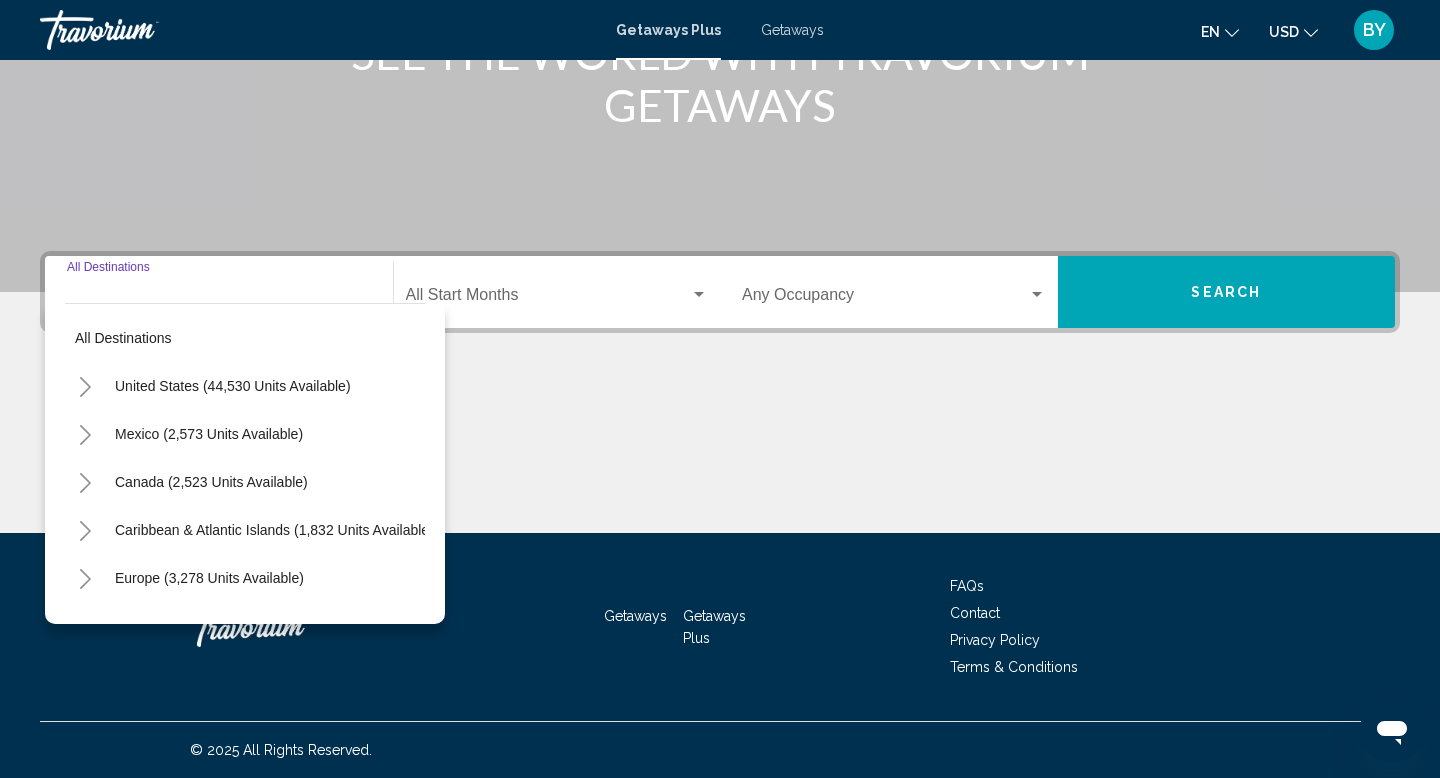 click on "Destination All Destinations" at bounding box center (219, 299) 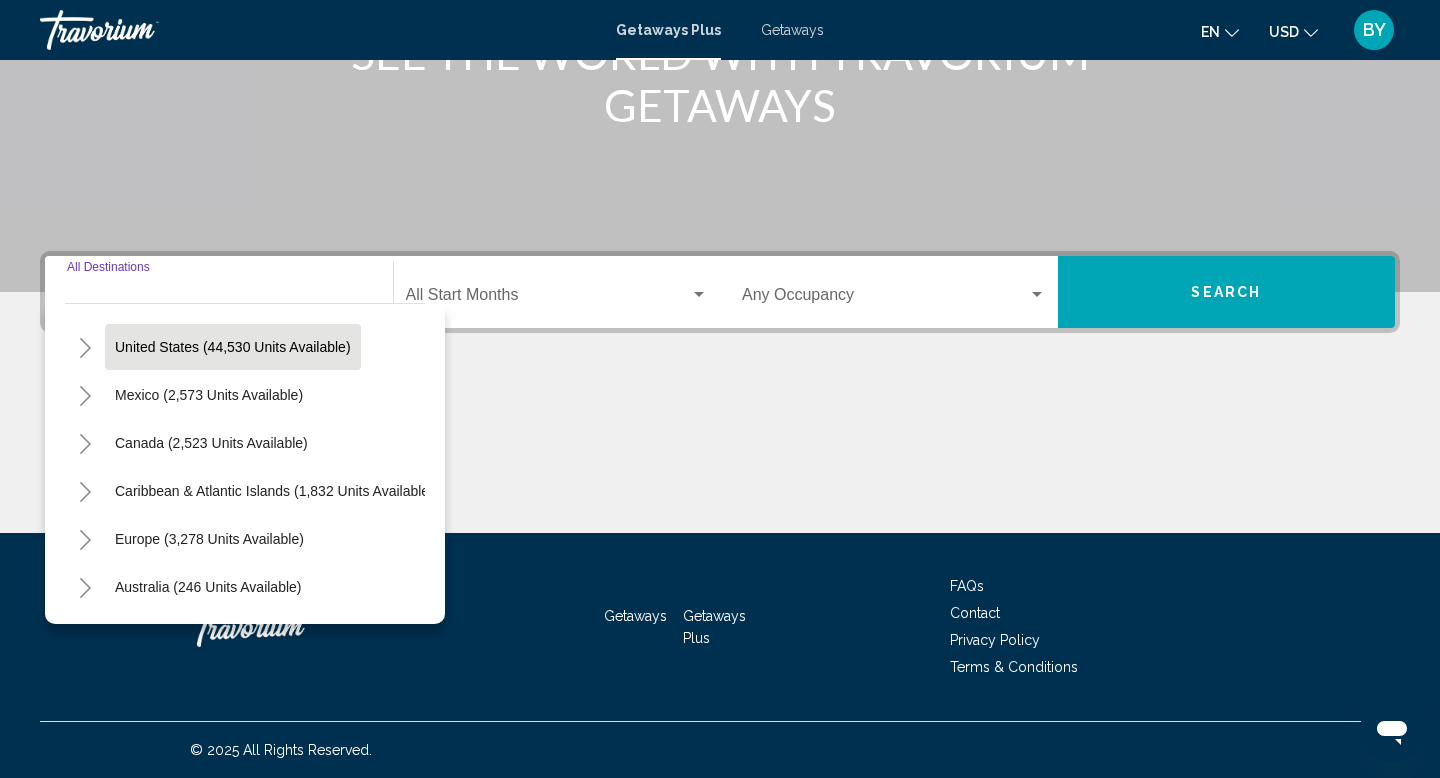 scroll, scrollTop: 44, scrollLeft: 0, axis: vertical 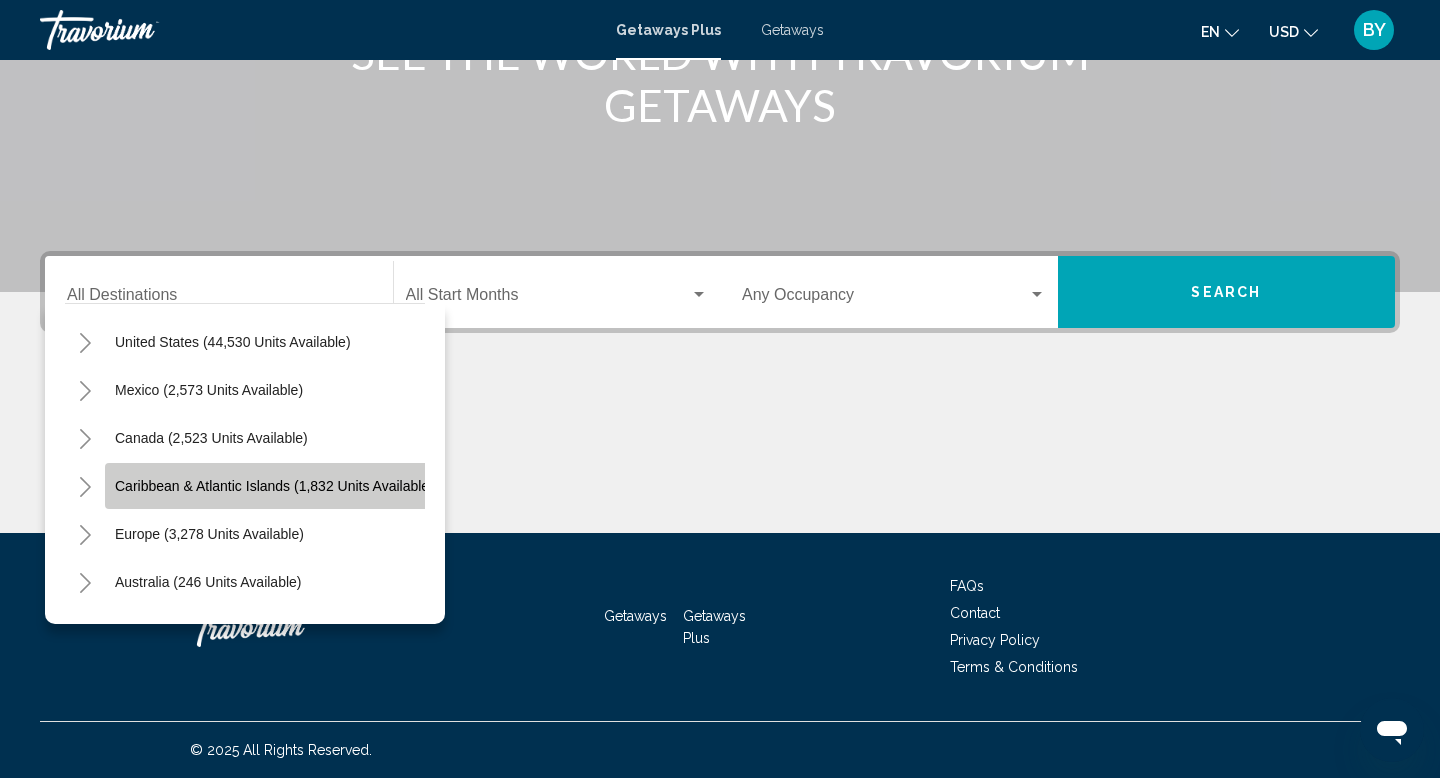 click on "Caribbean & Atlantic Islands (1,832 units available)" 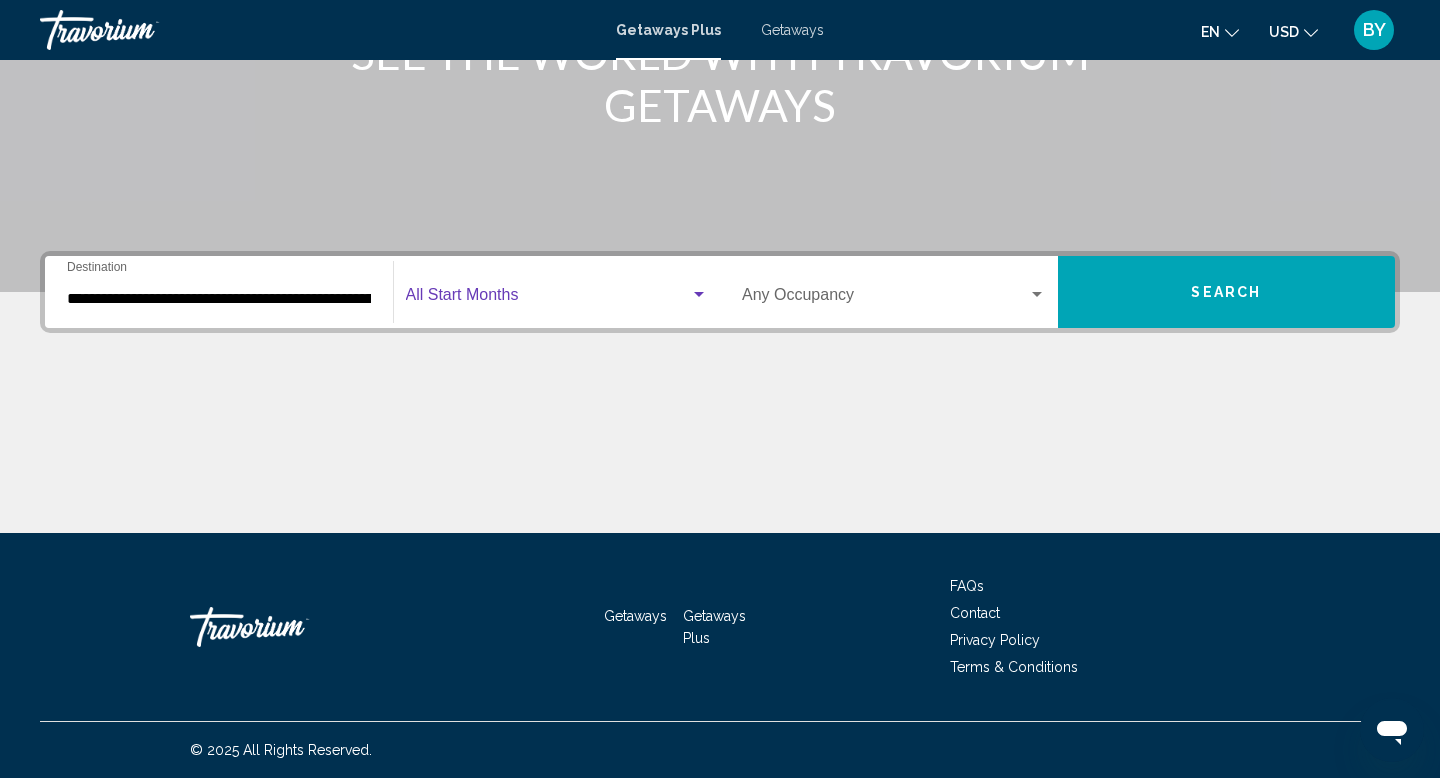 click at bounding box center (699, 295) 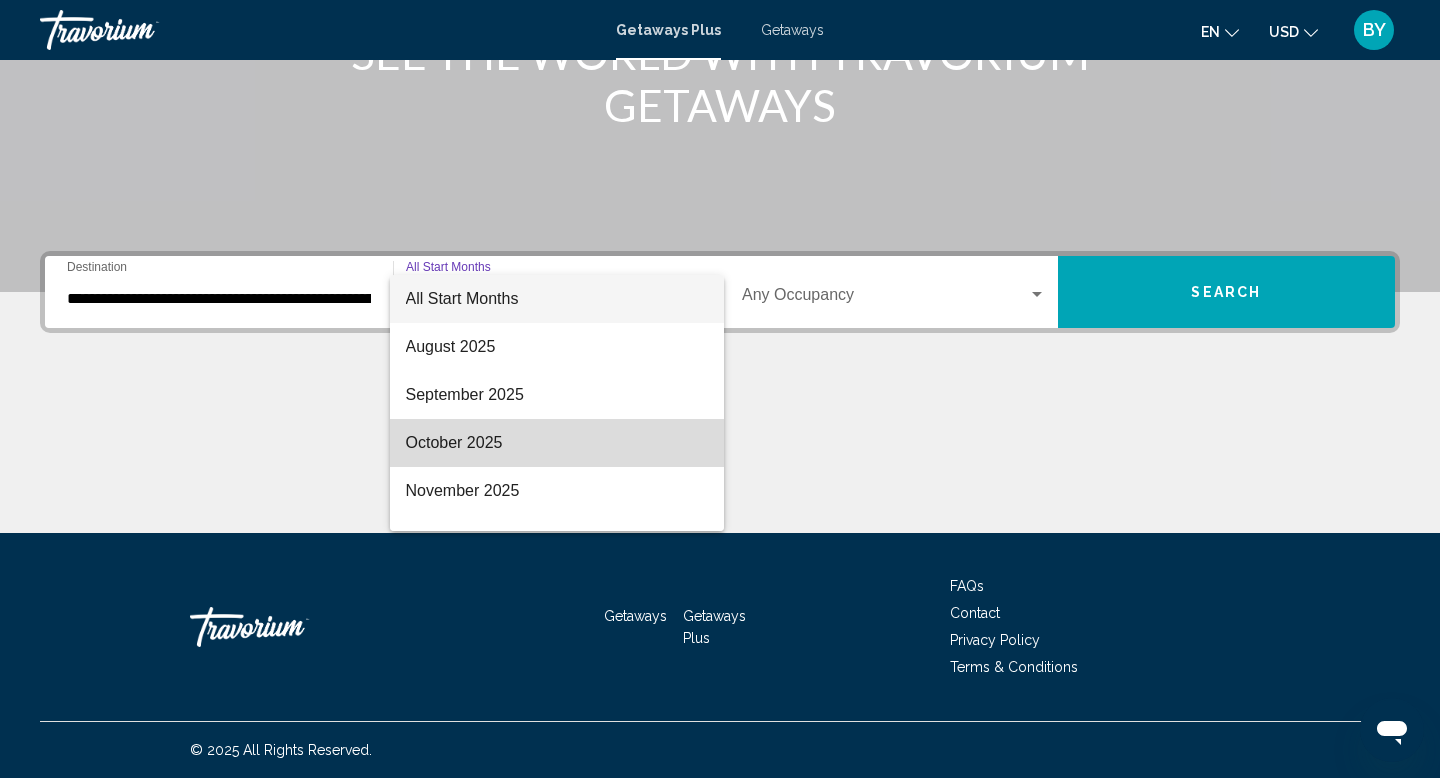 click on "October 2025" at bounding box center [557, 443] 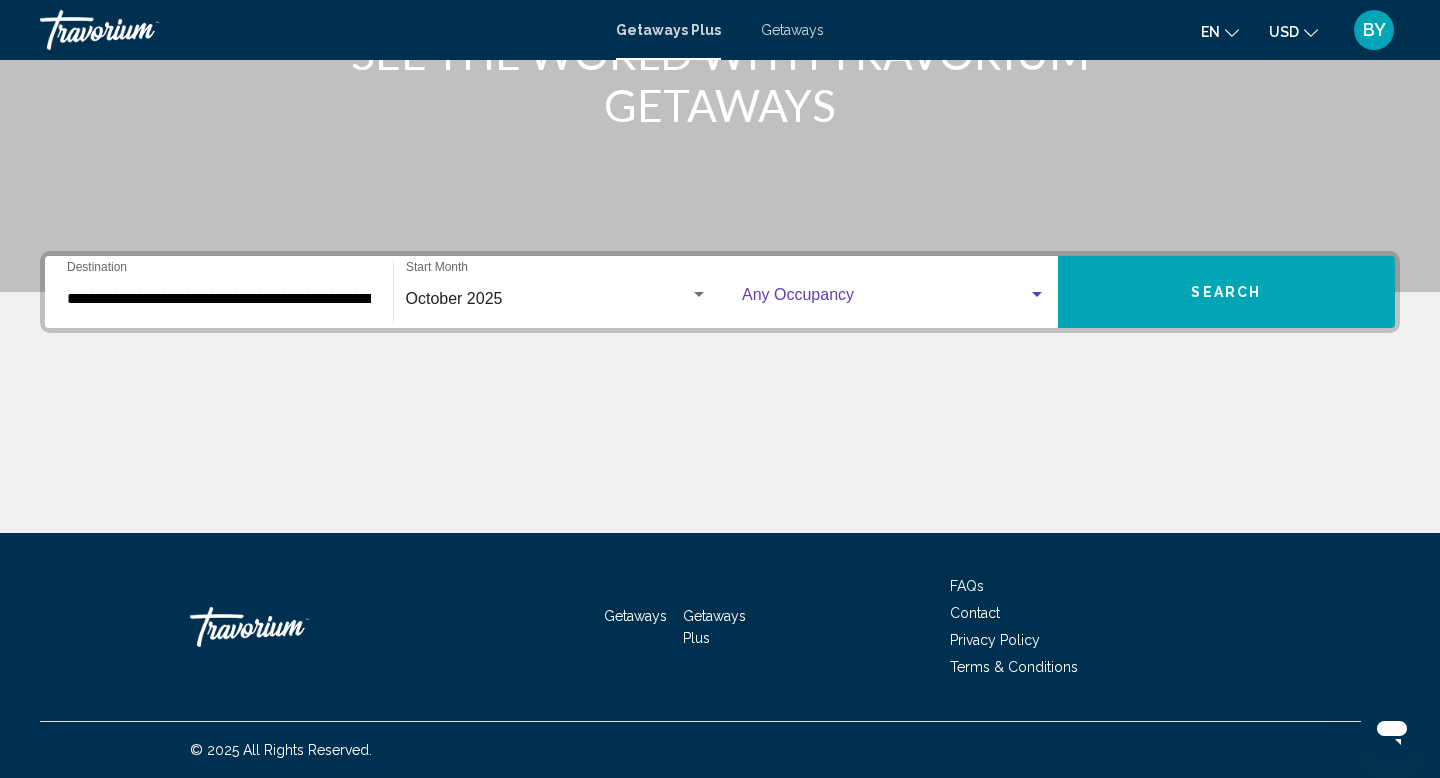 click at bounding box center [1037, 294] 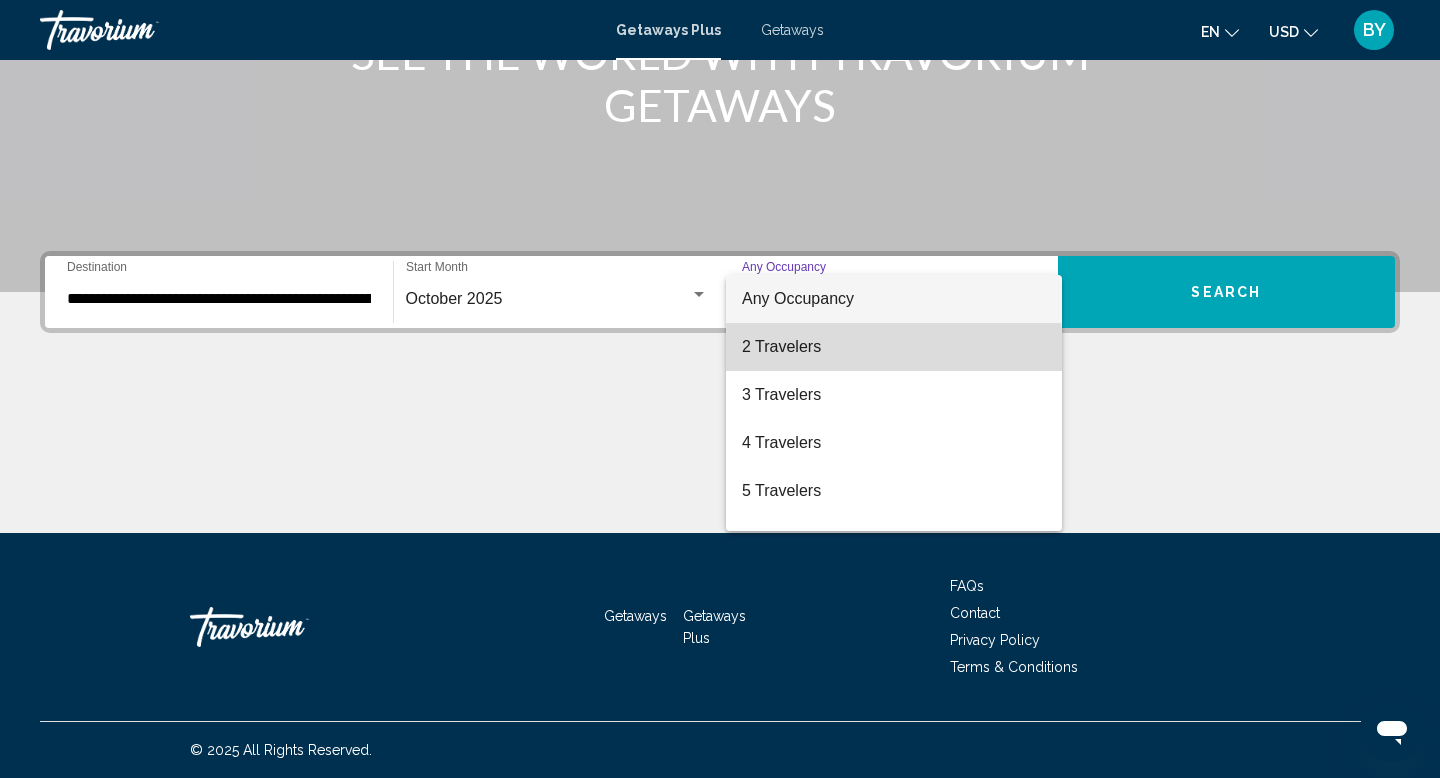 click on "2 Travelers" at bounding box center [894, 347] 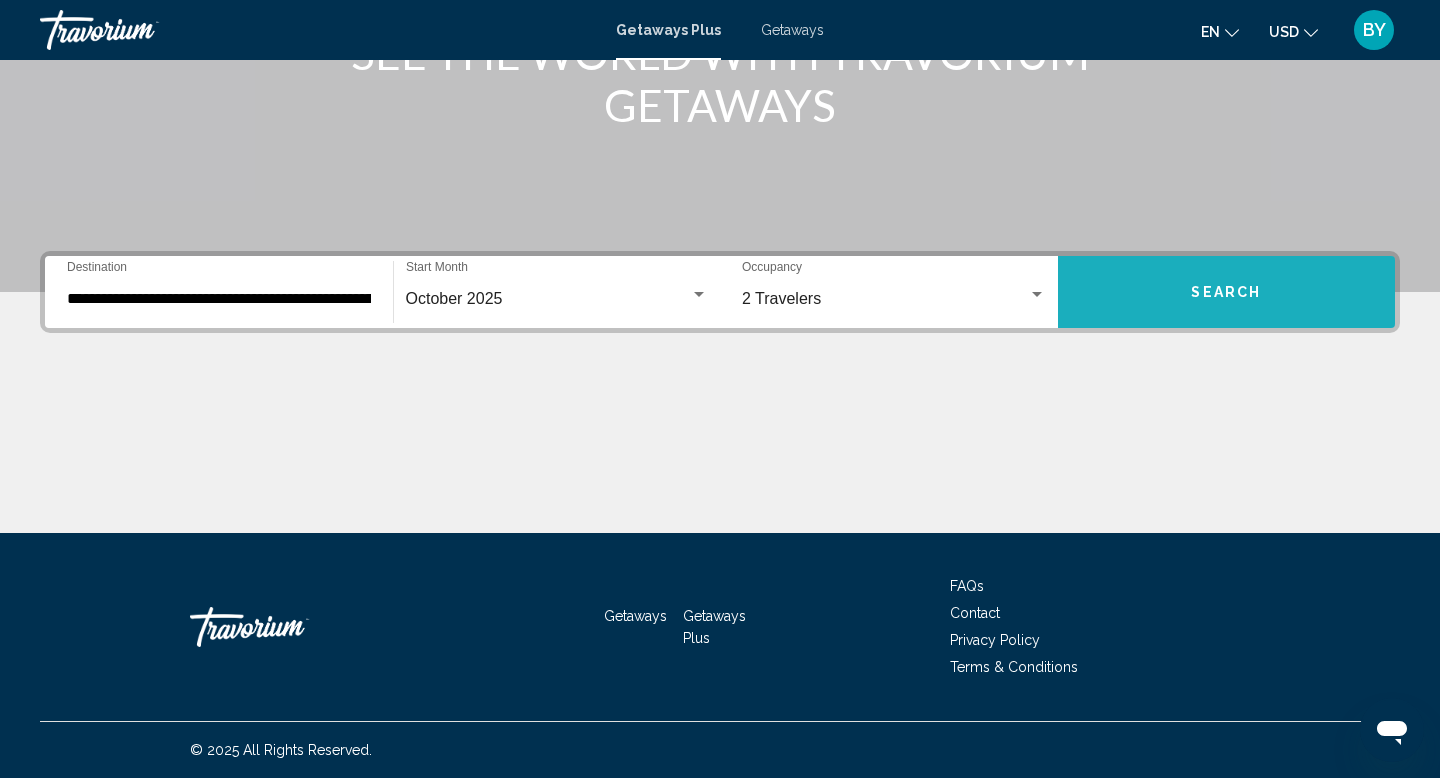 click on "Search" at bounding box center (1227, 292) 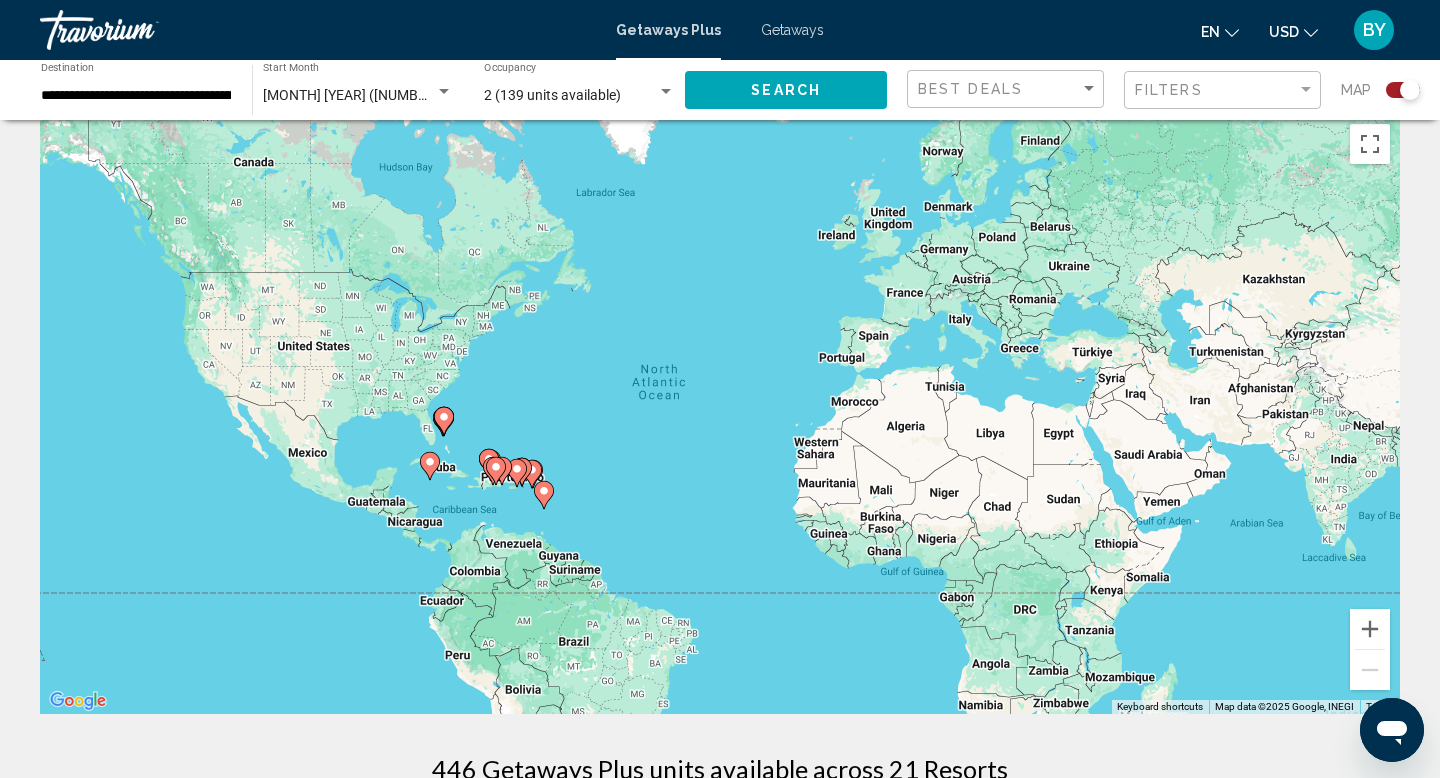 scroll, scrollTop: 0, scrollLeft: 0, axis: both 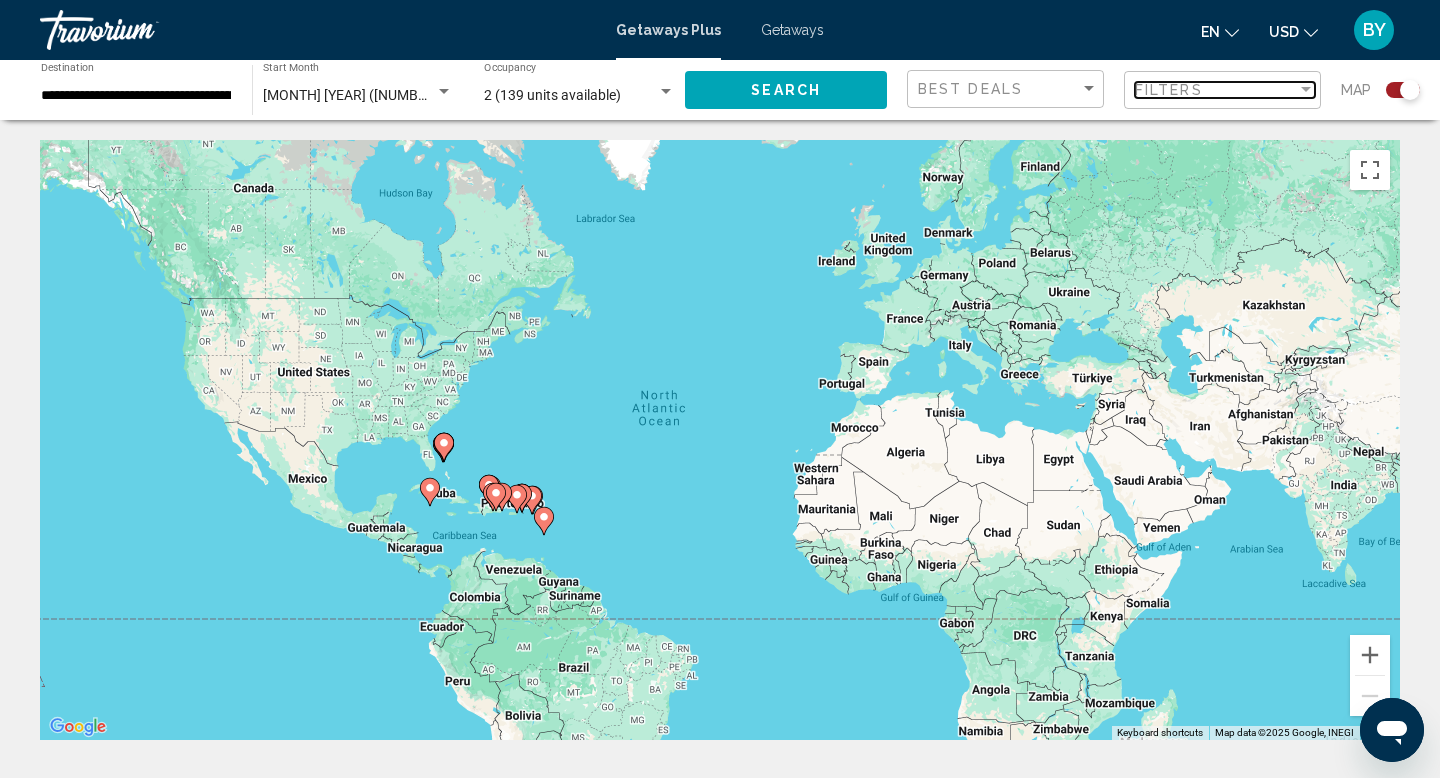 click at bounding box center (1306, 89) 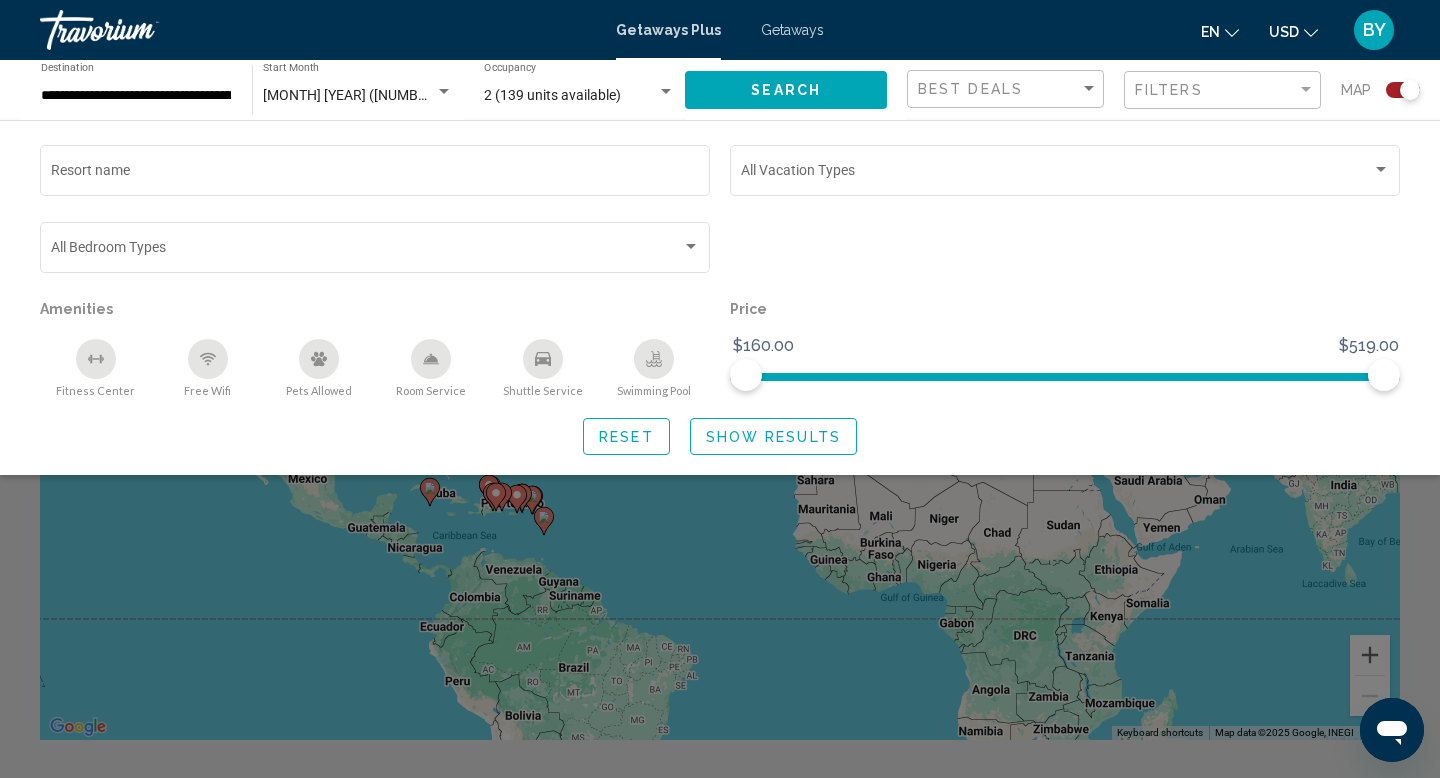 click 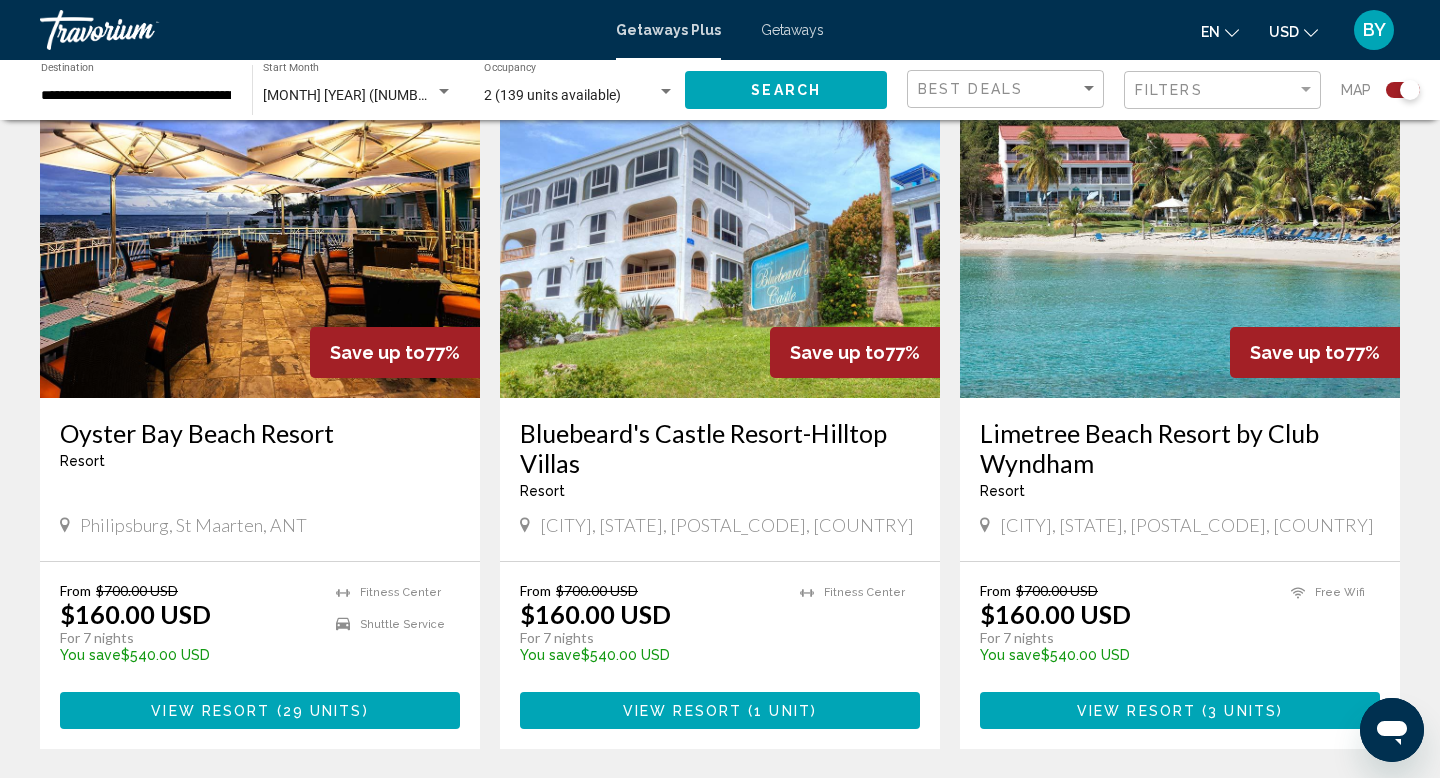 scroll, scrollTop: 737, scrollLeft: 0, axis: vertical 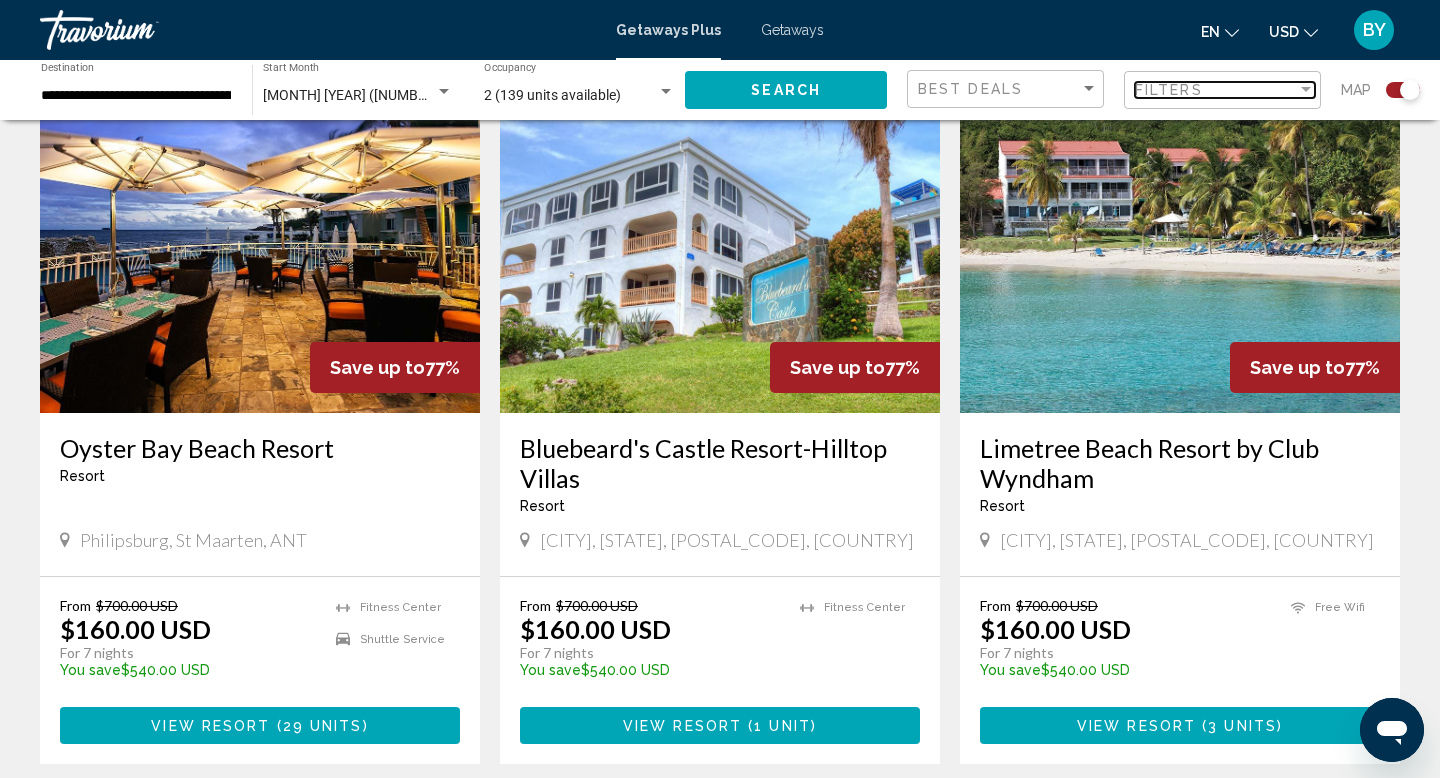 click at bounding box center [1306, 89] 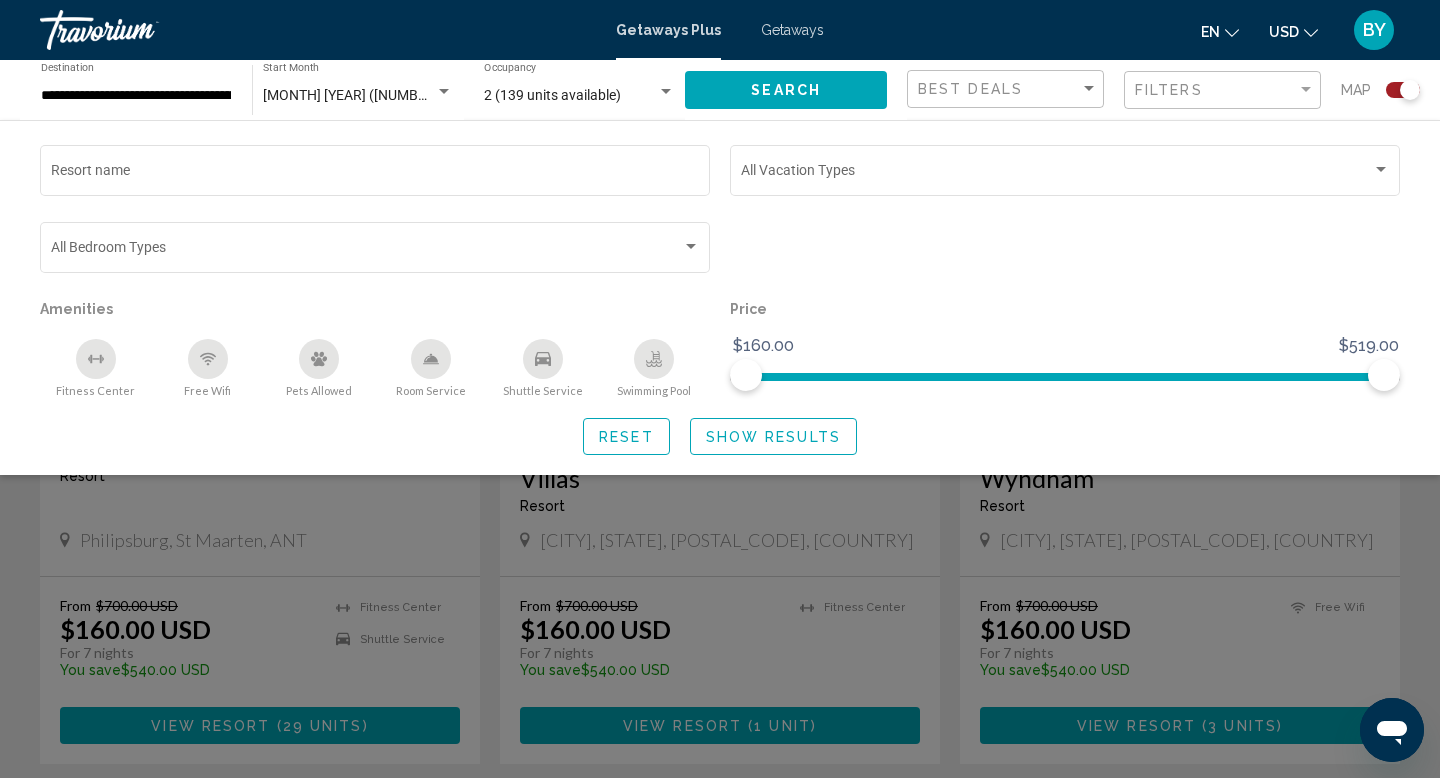 click 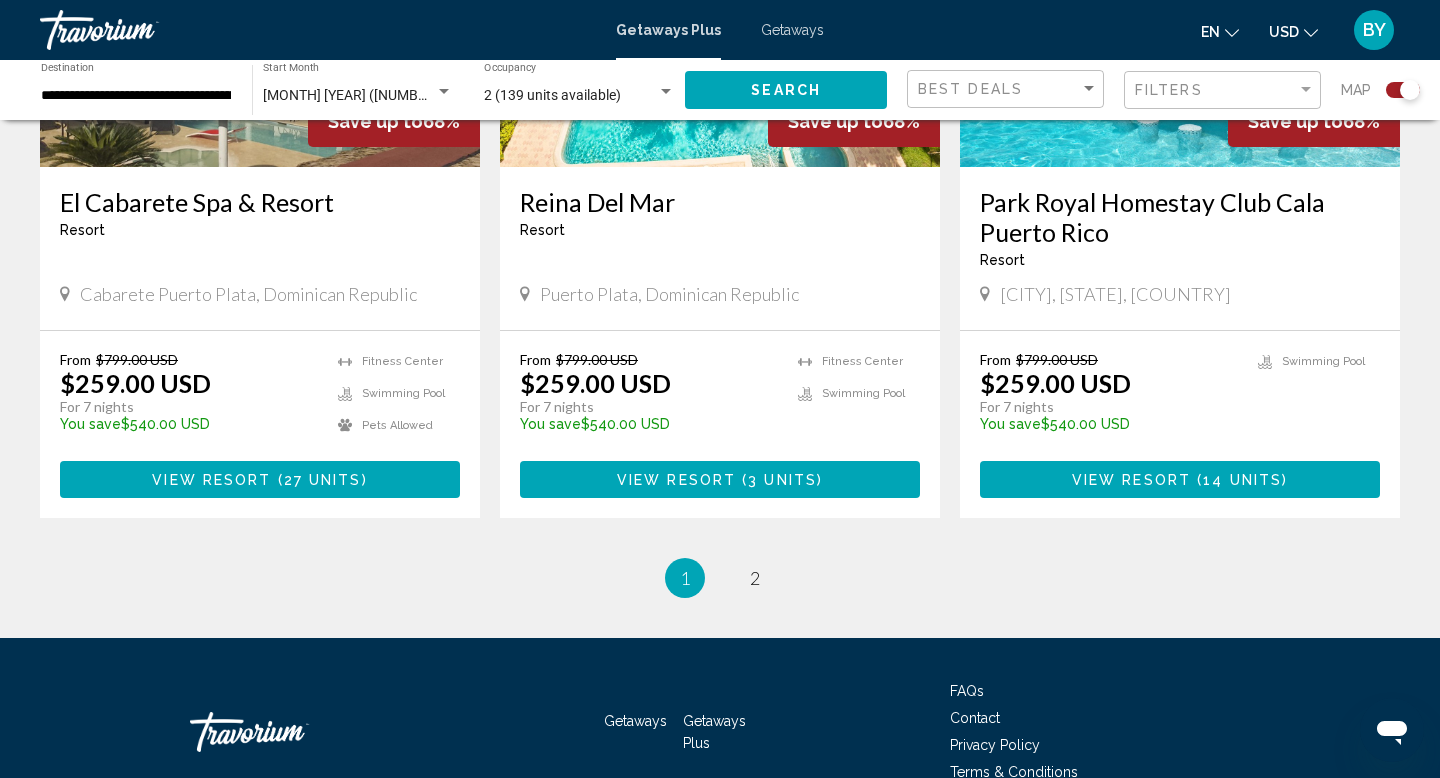 scroll, scrollTop: 3190, scrollLeft: 0, axis: vertical 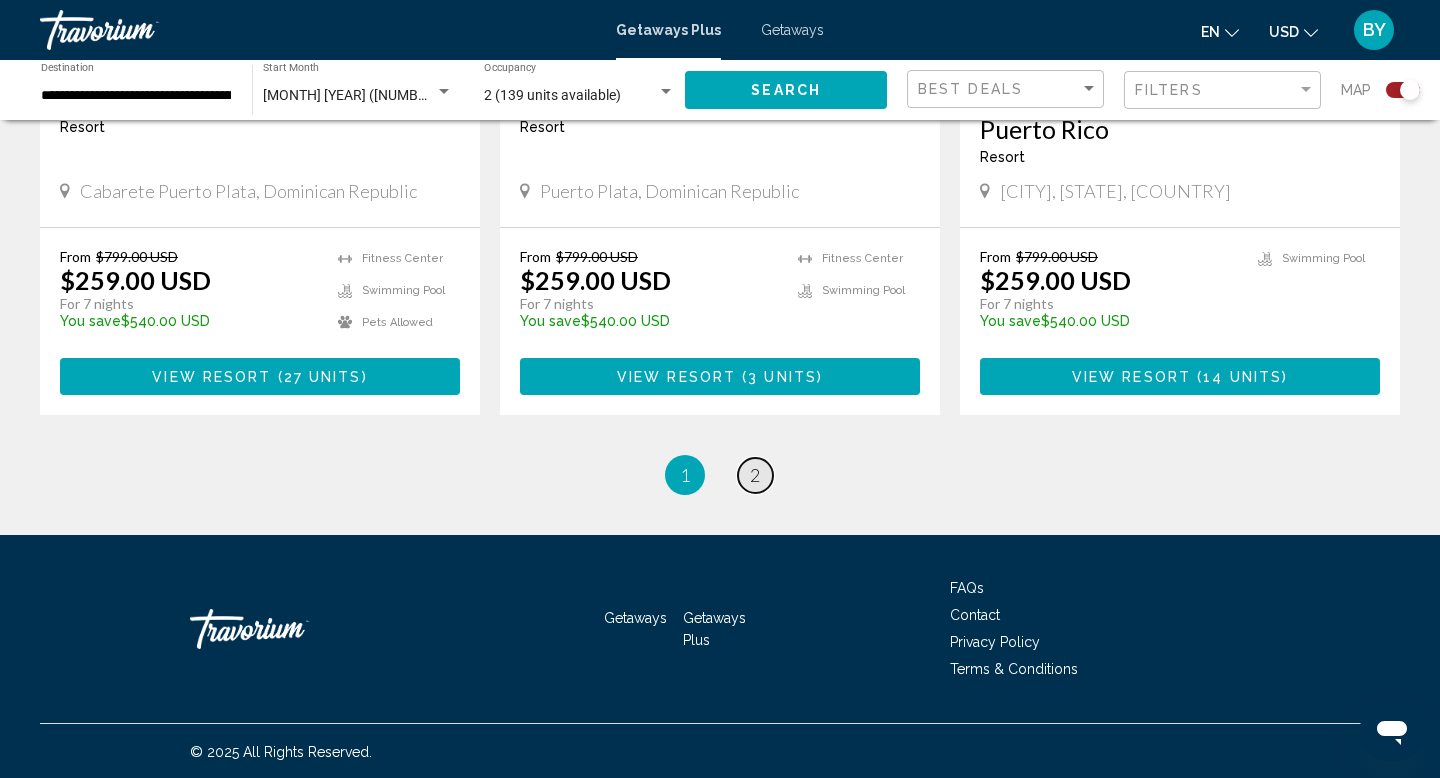 click on "2" at bounding box center (755, 475) 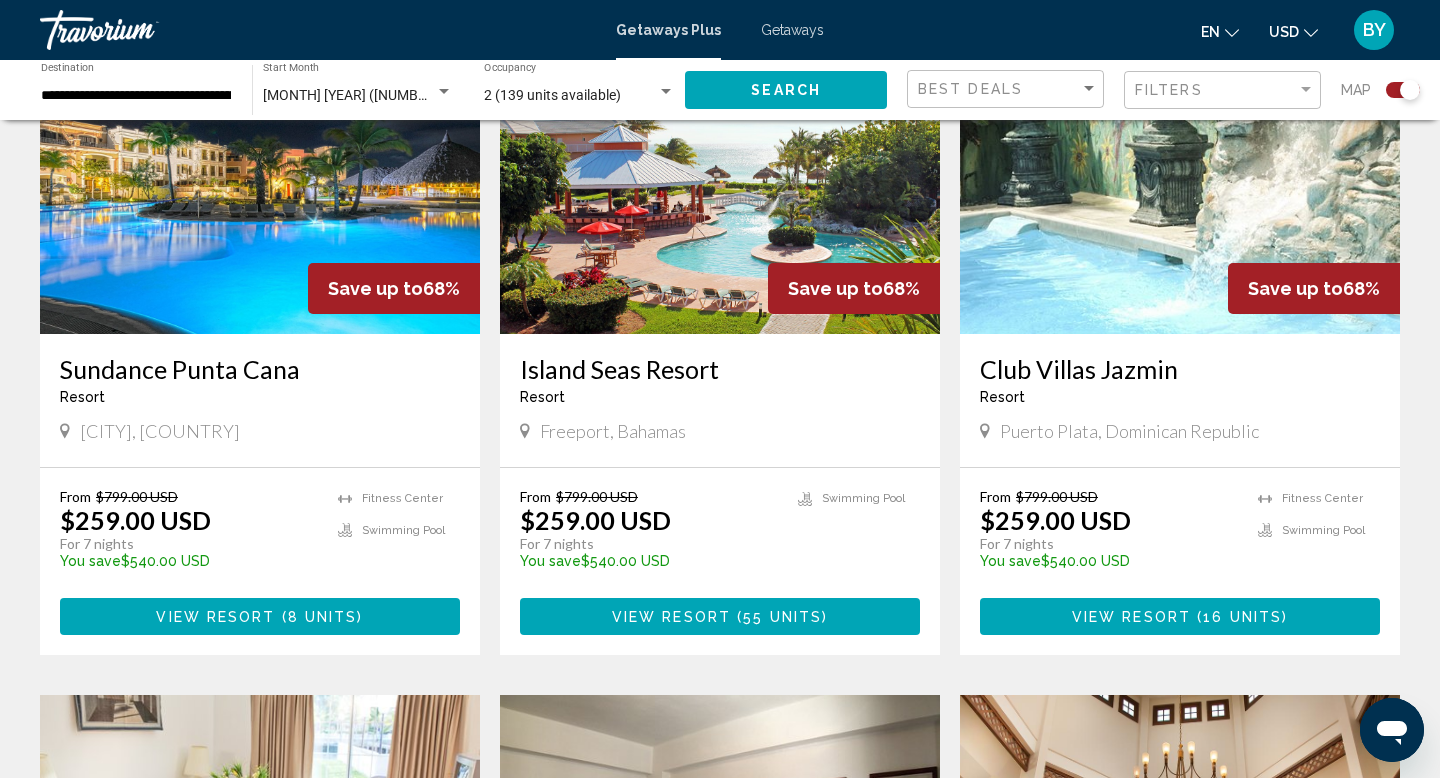 scroll, scrollTop: 820, scrollLeft: 0, axis: vertical 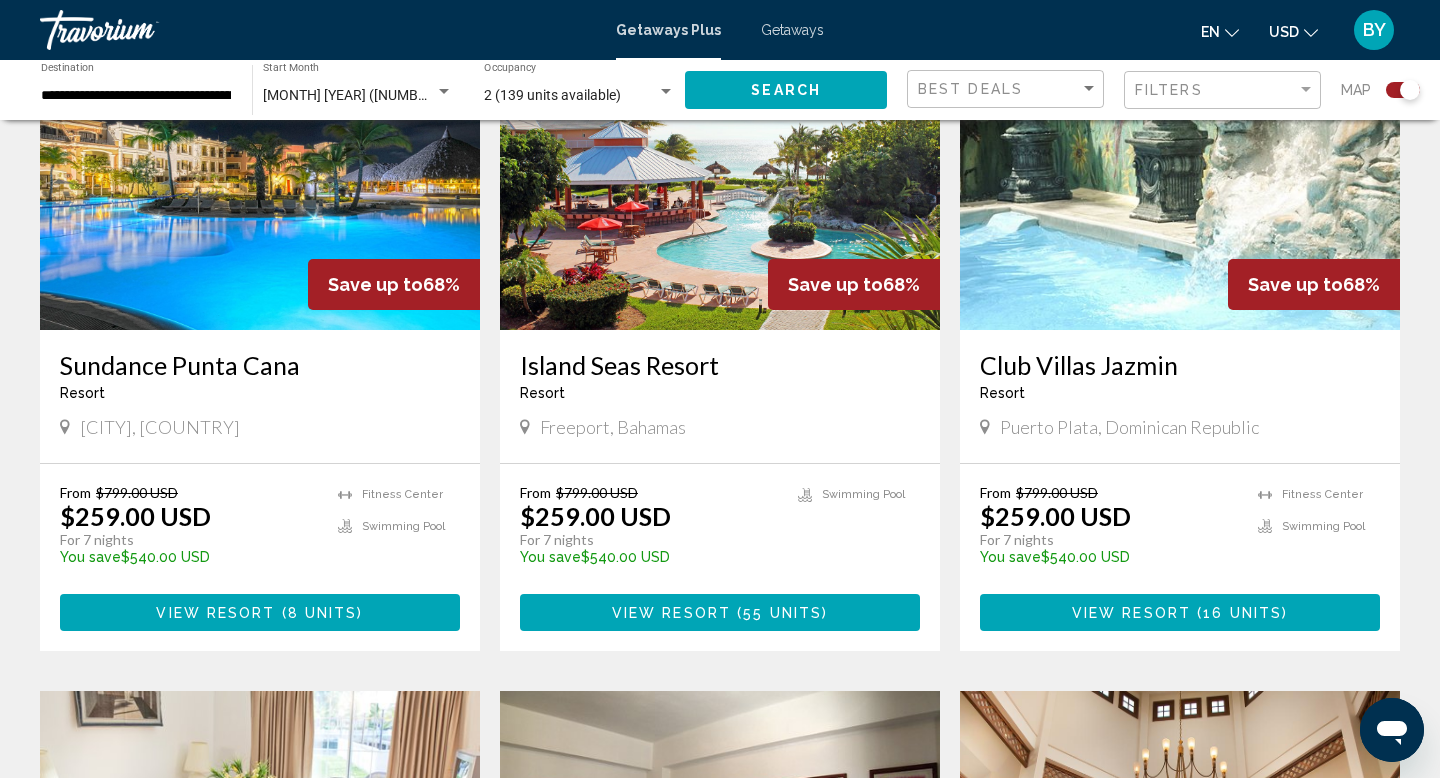 click on "( 8 units )" at bounding box center [320, 613] 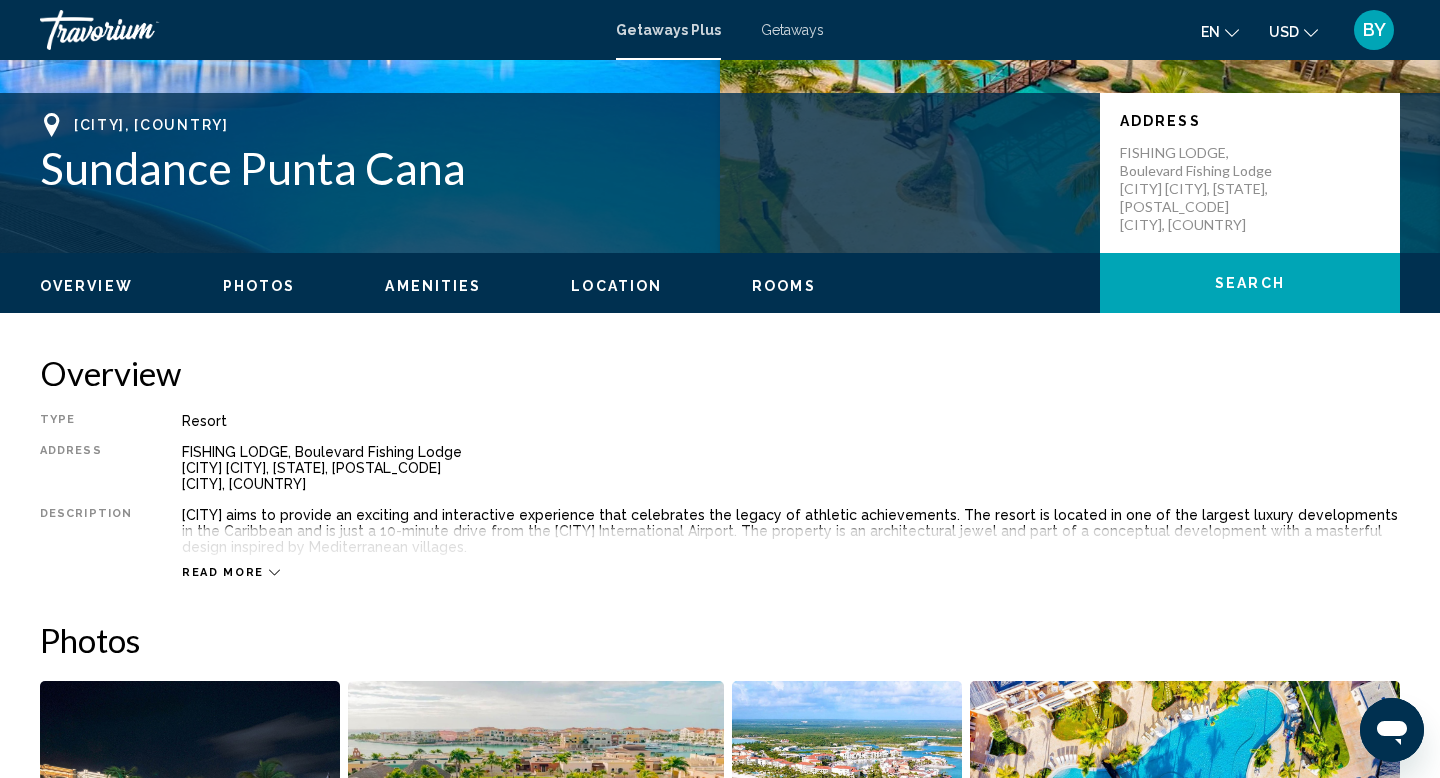 scroll, scrollTop: 412, scrollLeft: 0, axis: vertical 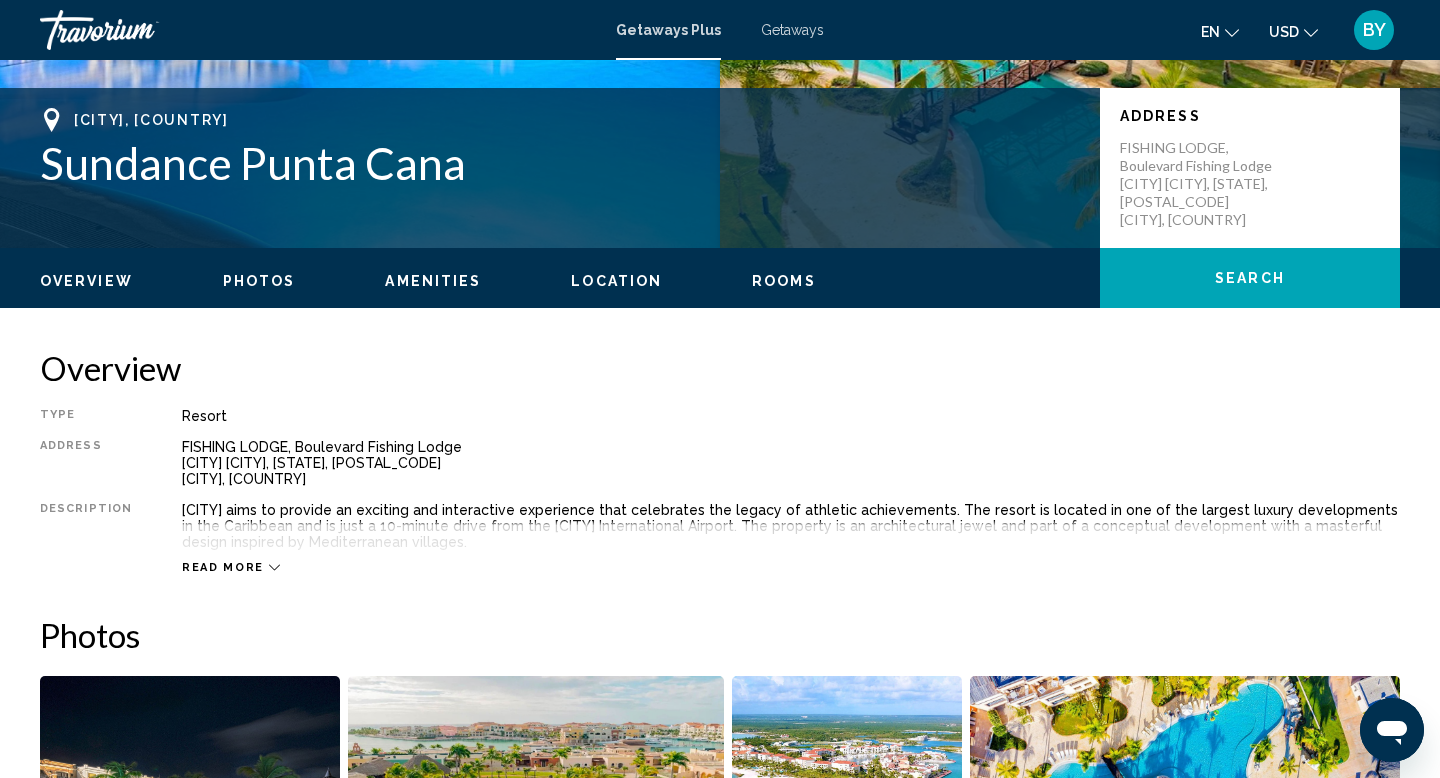 click on "Read more" at bounding box center [231, 567] 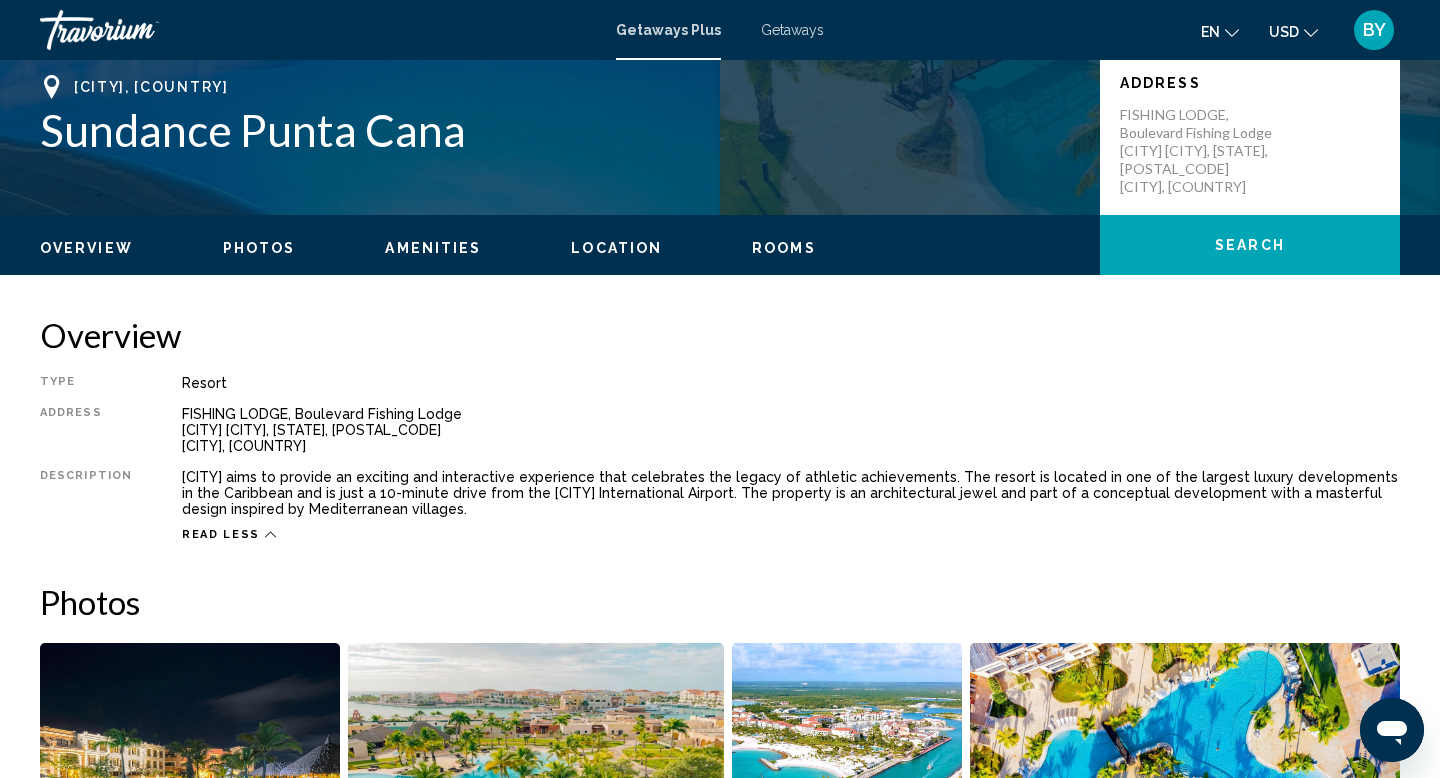 scroll, scrollTop: 0, scrollLeft: 0, axis: both 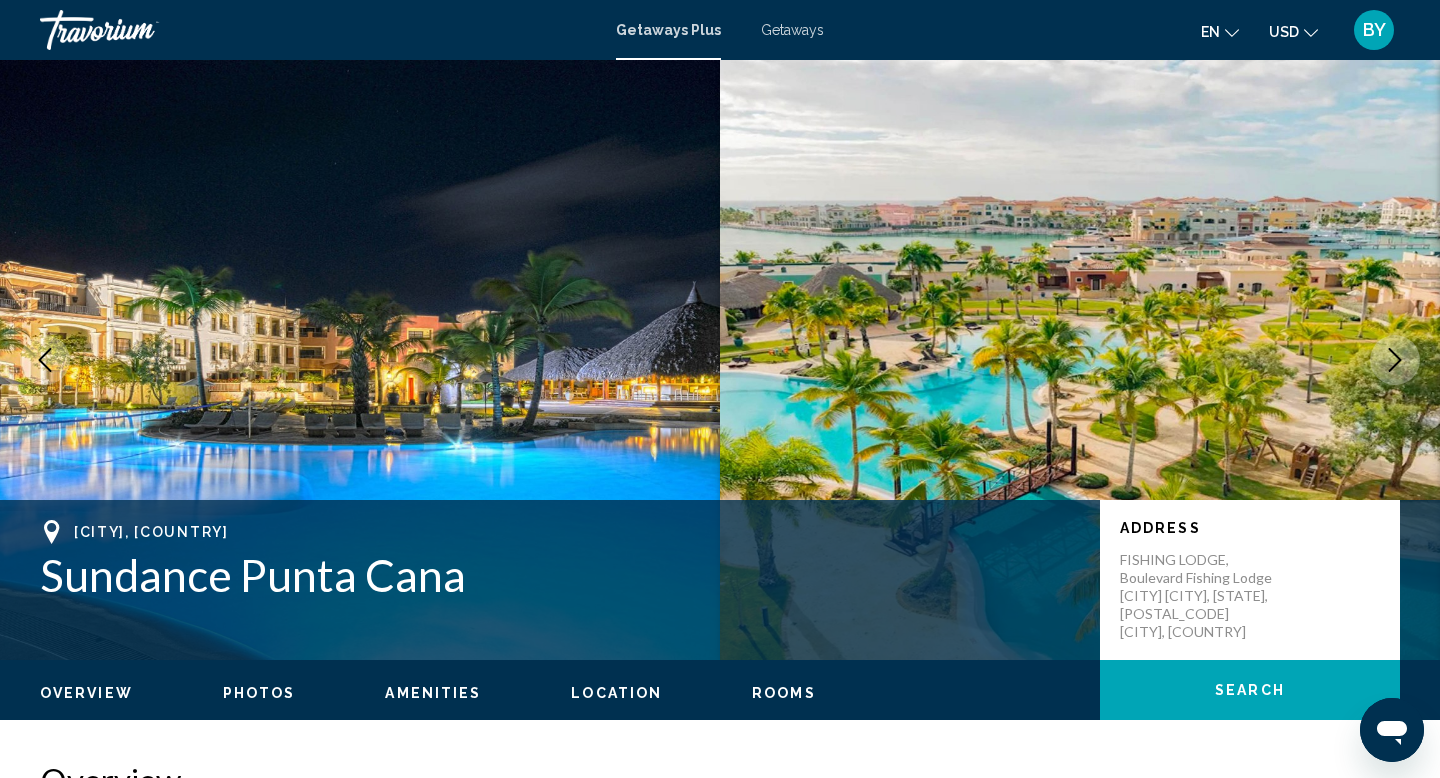 click on "Getaways" at bounding box center [792, 30] 